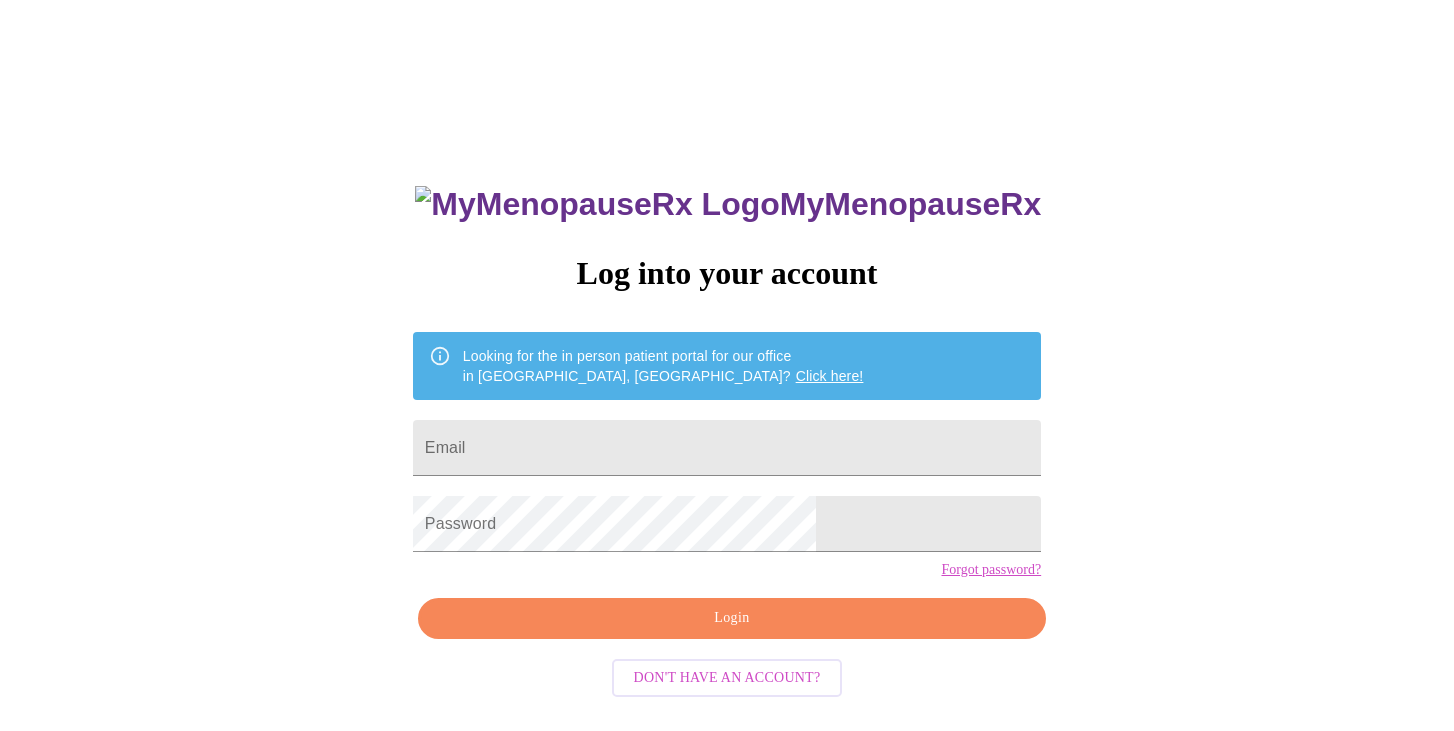 scroll, scrollTop: 0, scrollLeft: 0, axis: both 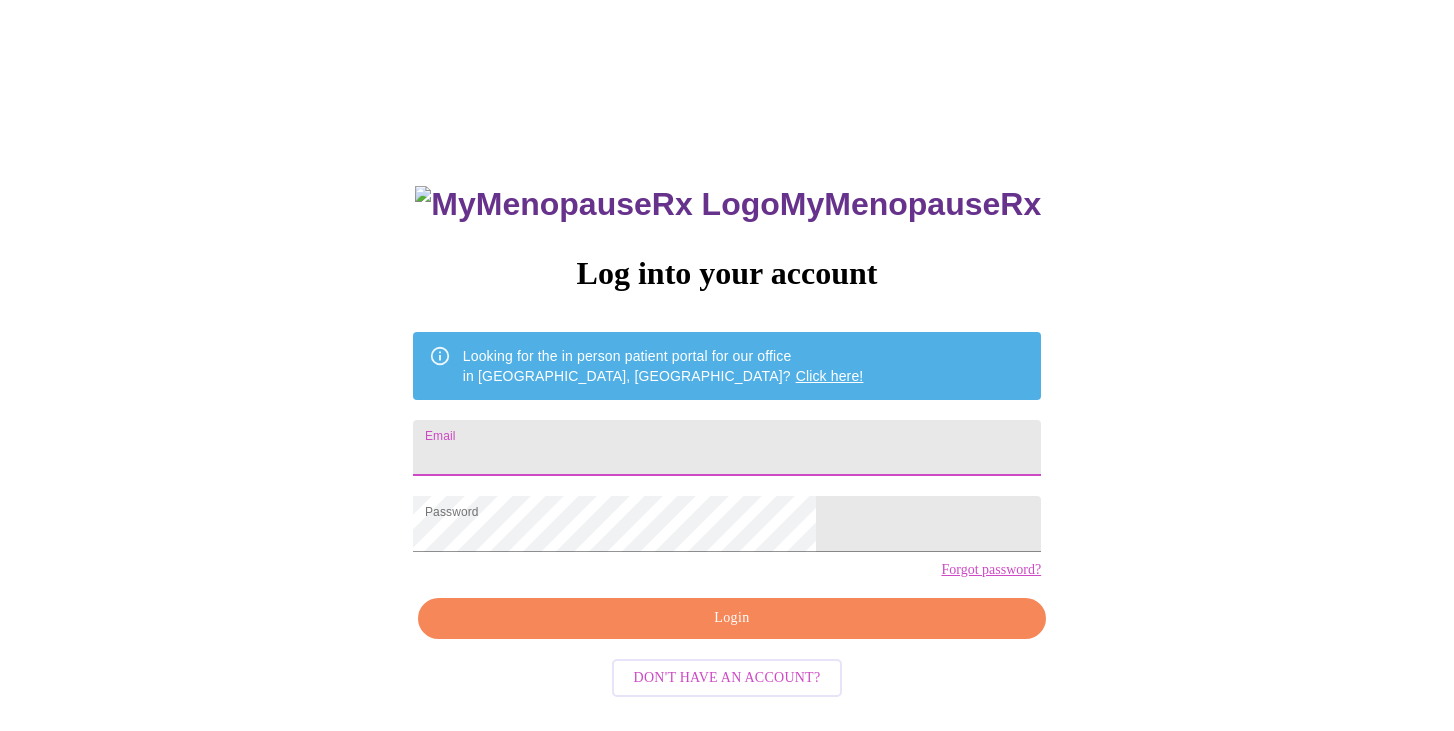 click on "Email" at bounding box center (727, 448) 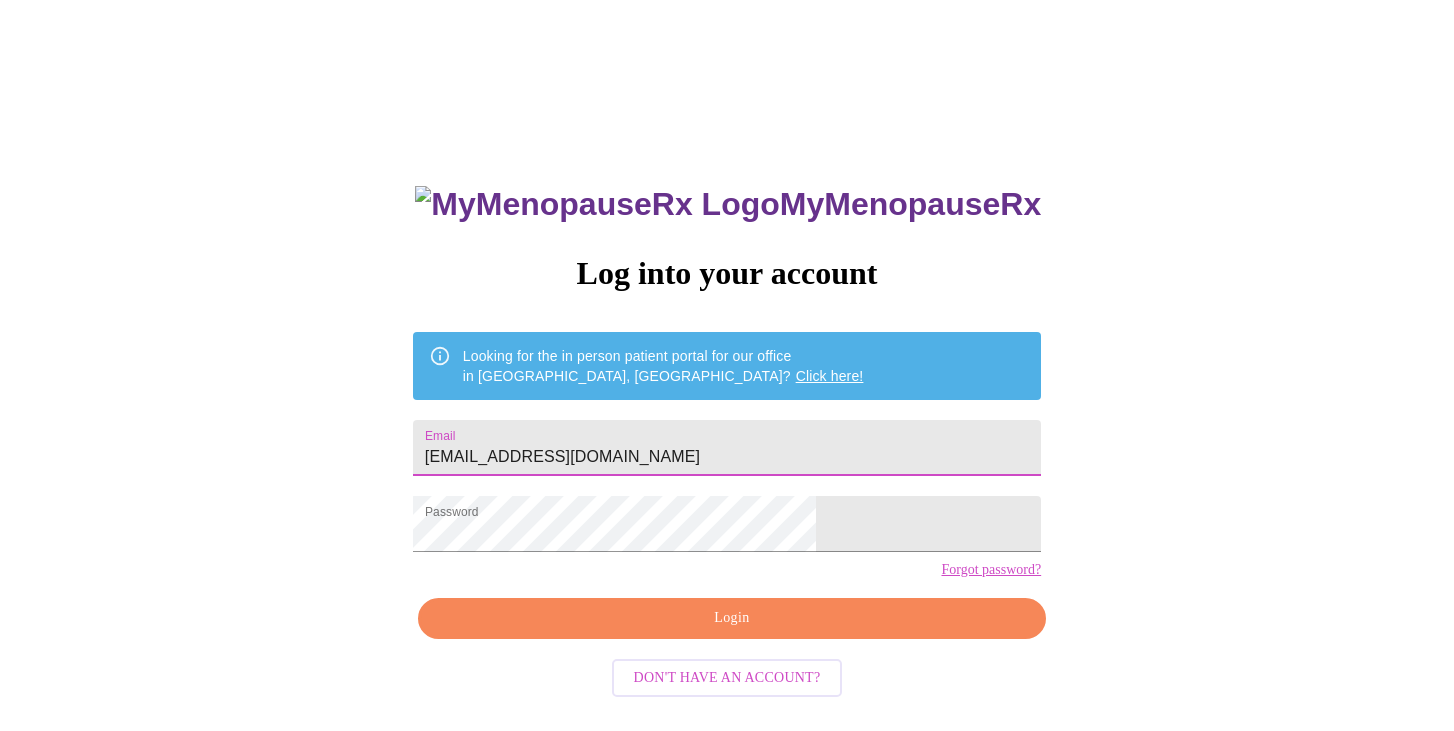 click on "Login" at bounding box center (732, 618) 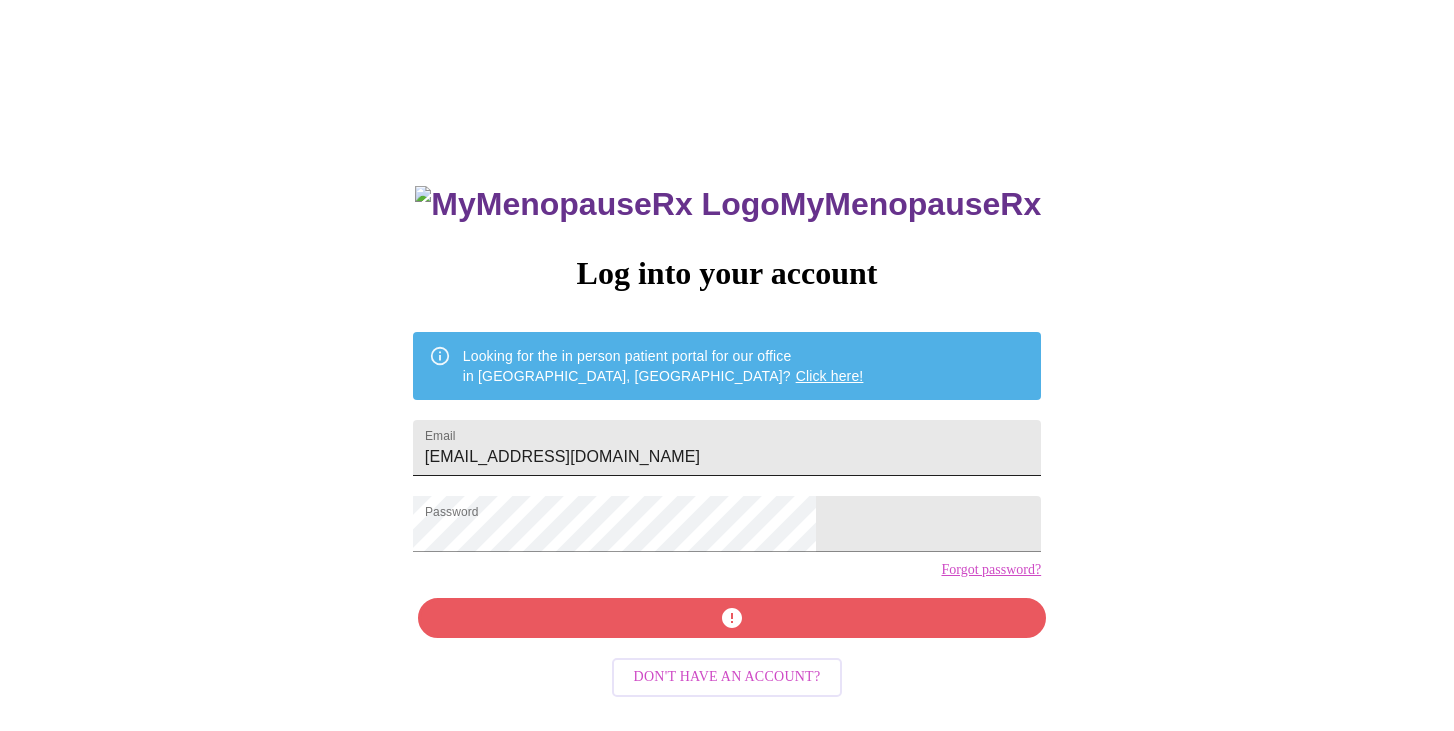 click on "soniagreen@ME.COM" at bounding box center (727, 448) 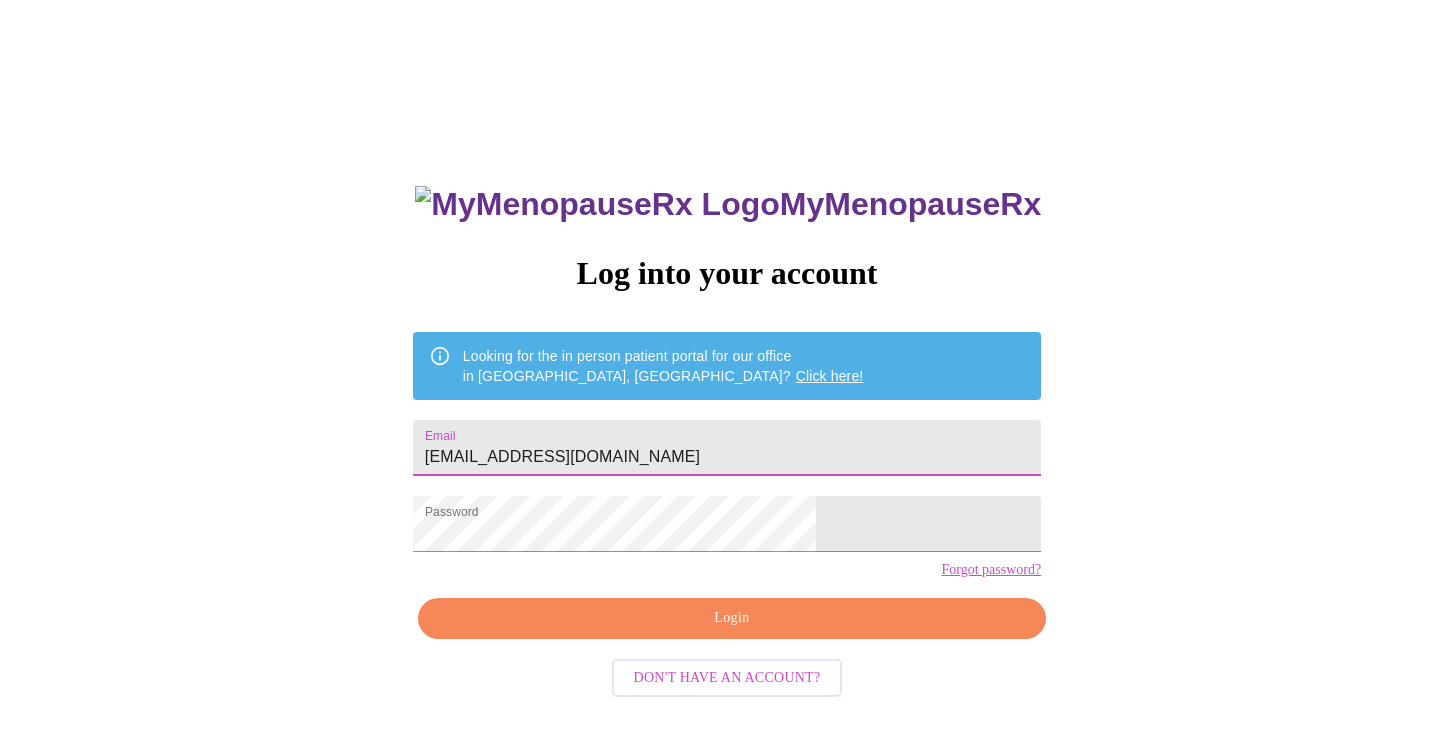 drag, startPoint x: 711, startPoint y: 446, endPoint x: 513, endPoint y: 420, distance: 199.69977 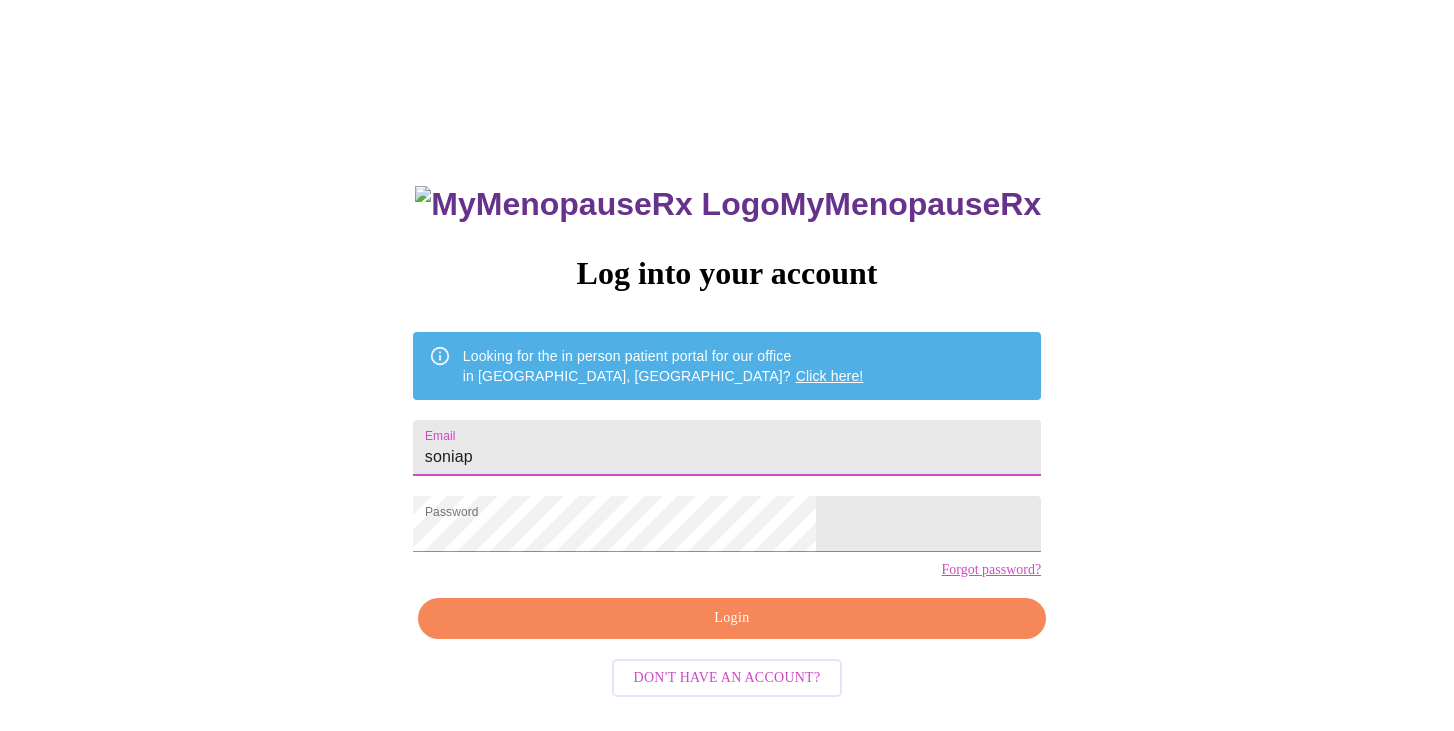 type on "soniapersonalemail@gmail.com" 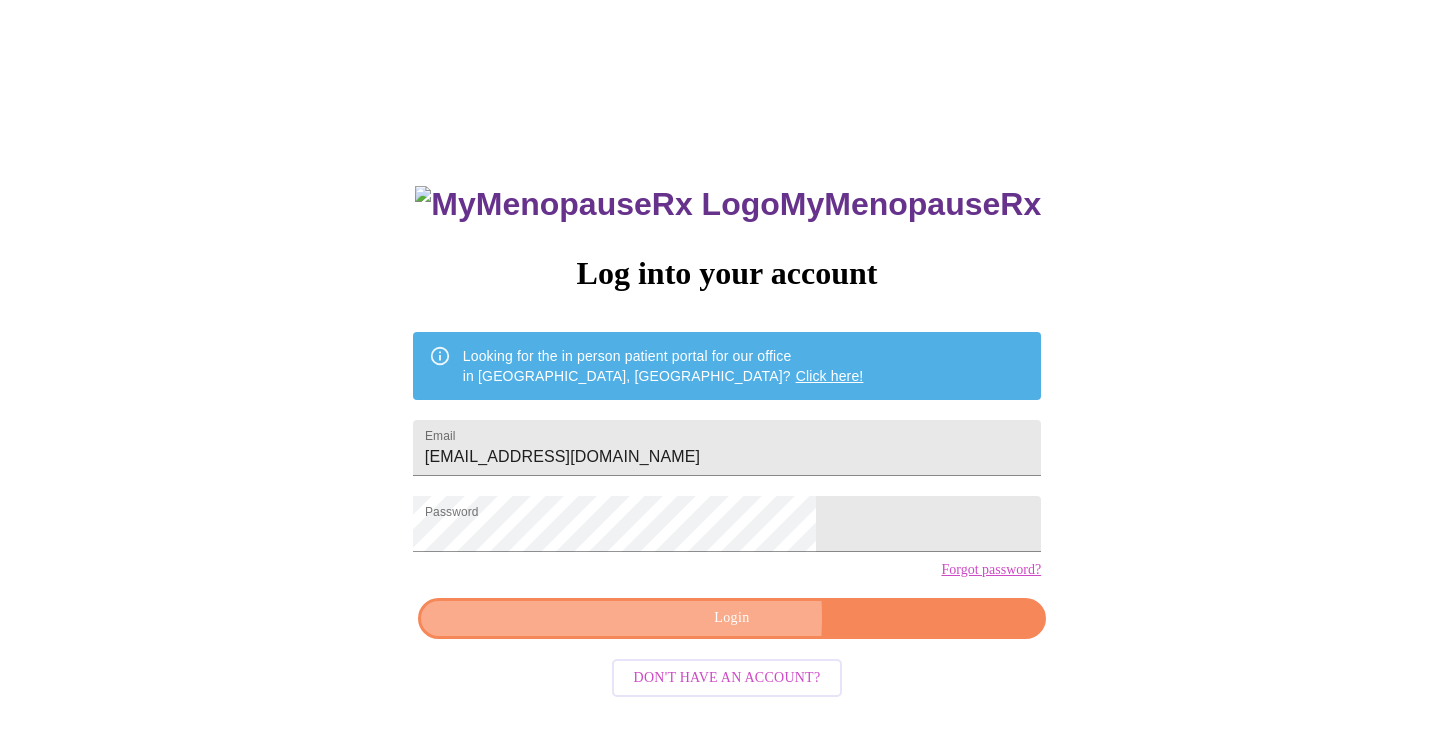 click on "Login" at bounding box center [732, 618] 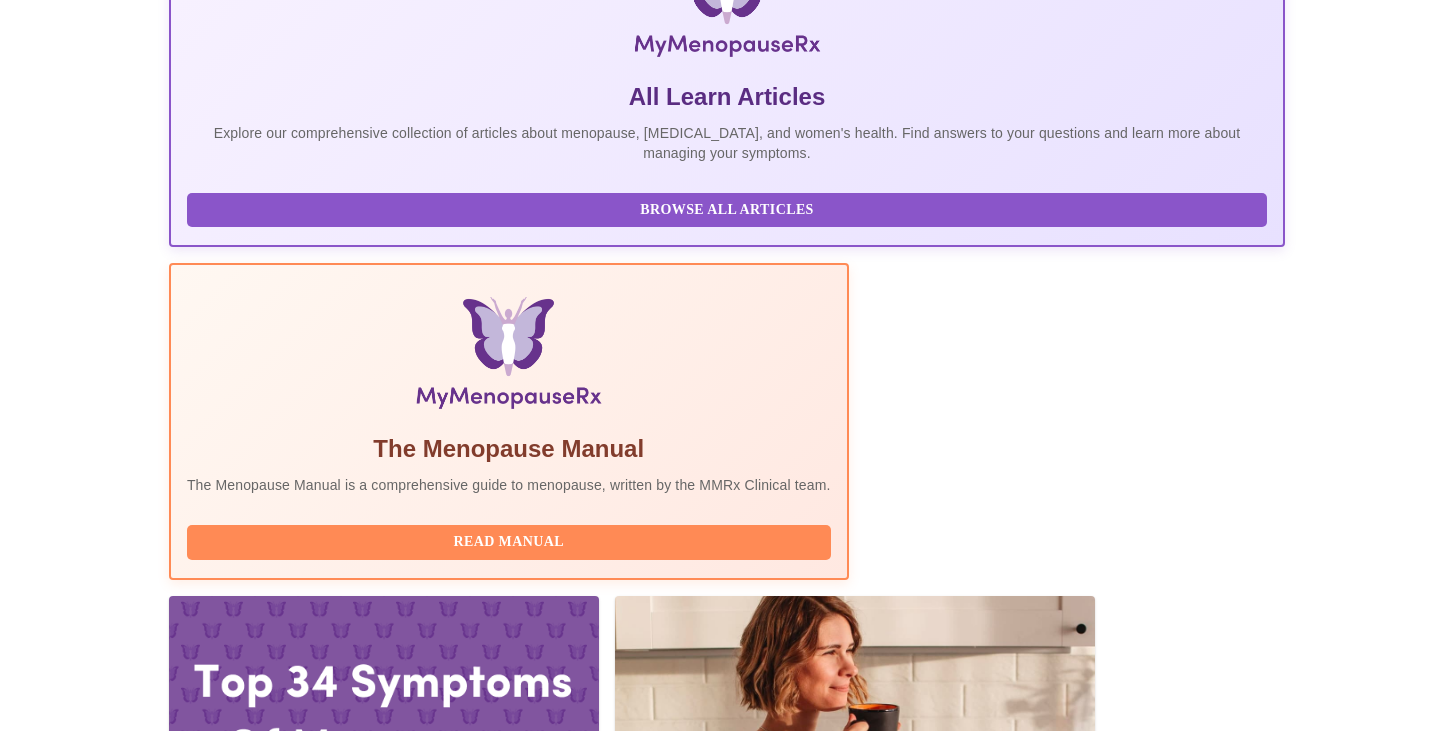 scroll, scrollTop: 479, scrollLeft: 0, axis: vertical 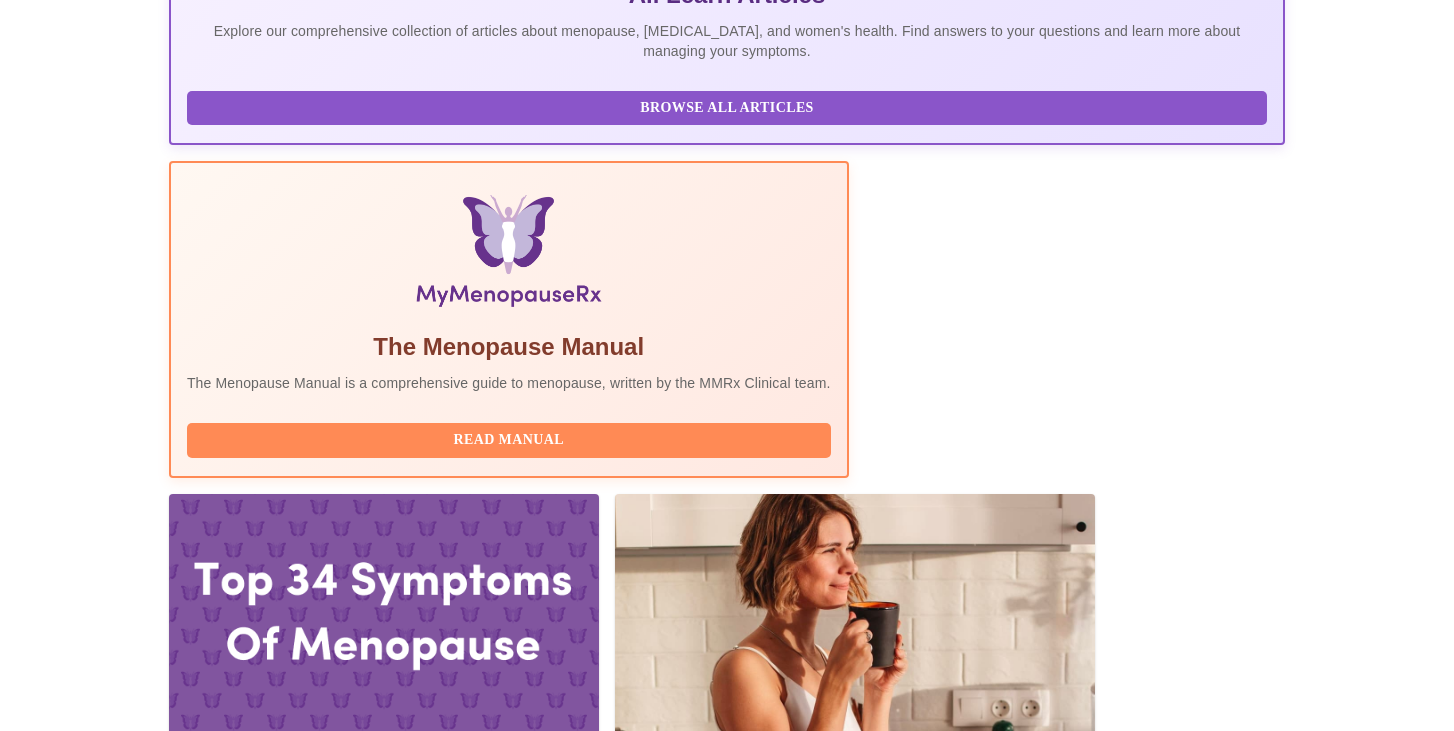 click on "Reschedule" at bounding box center (1205, 2073) 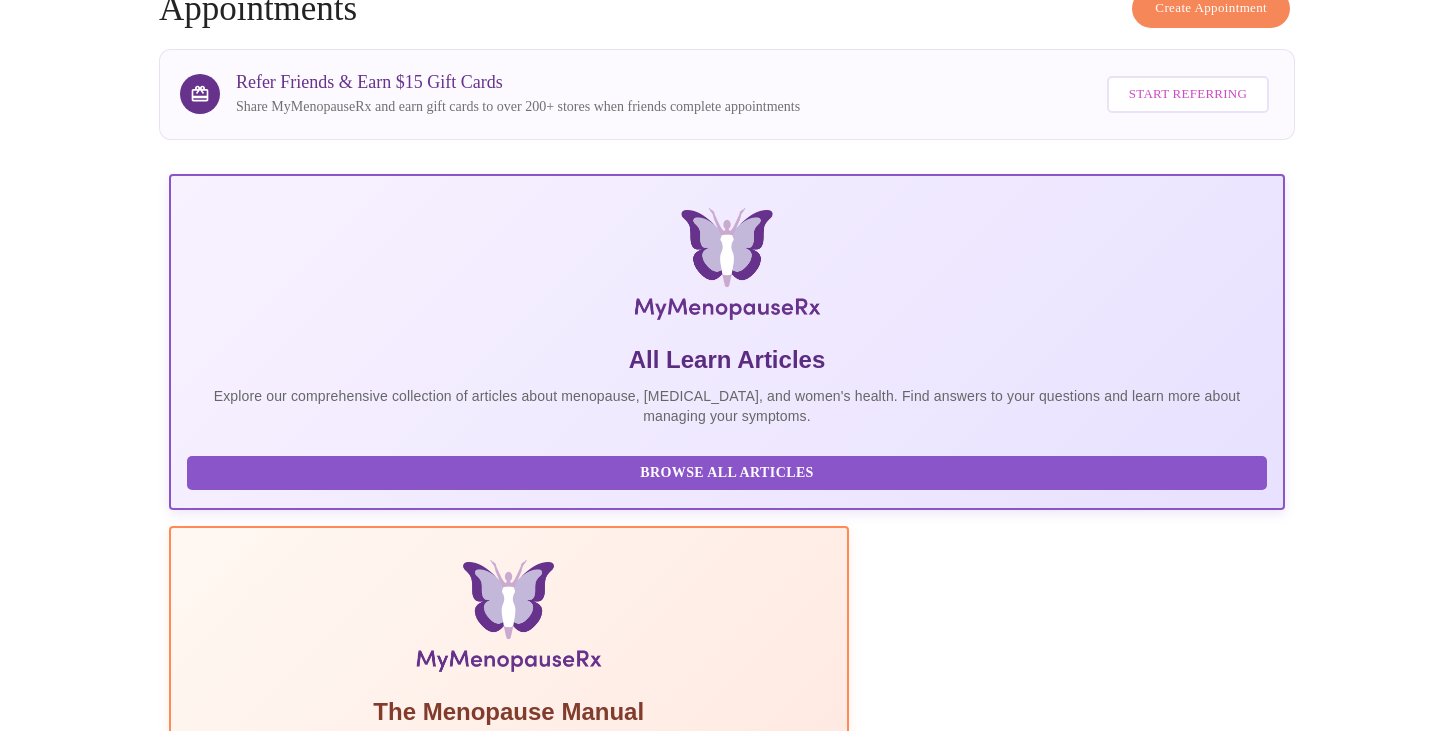 scroll, scrollTop: 0, scrollLeft: 0, axis: both 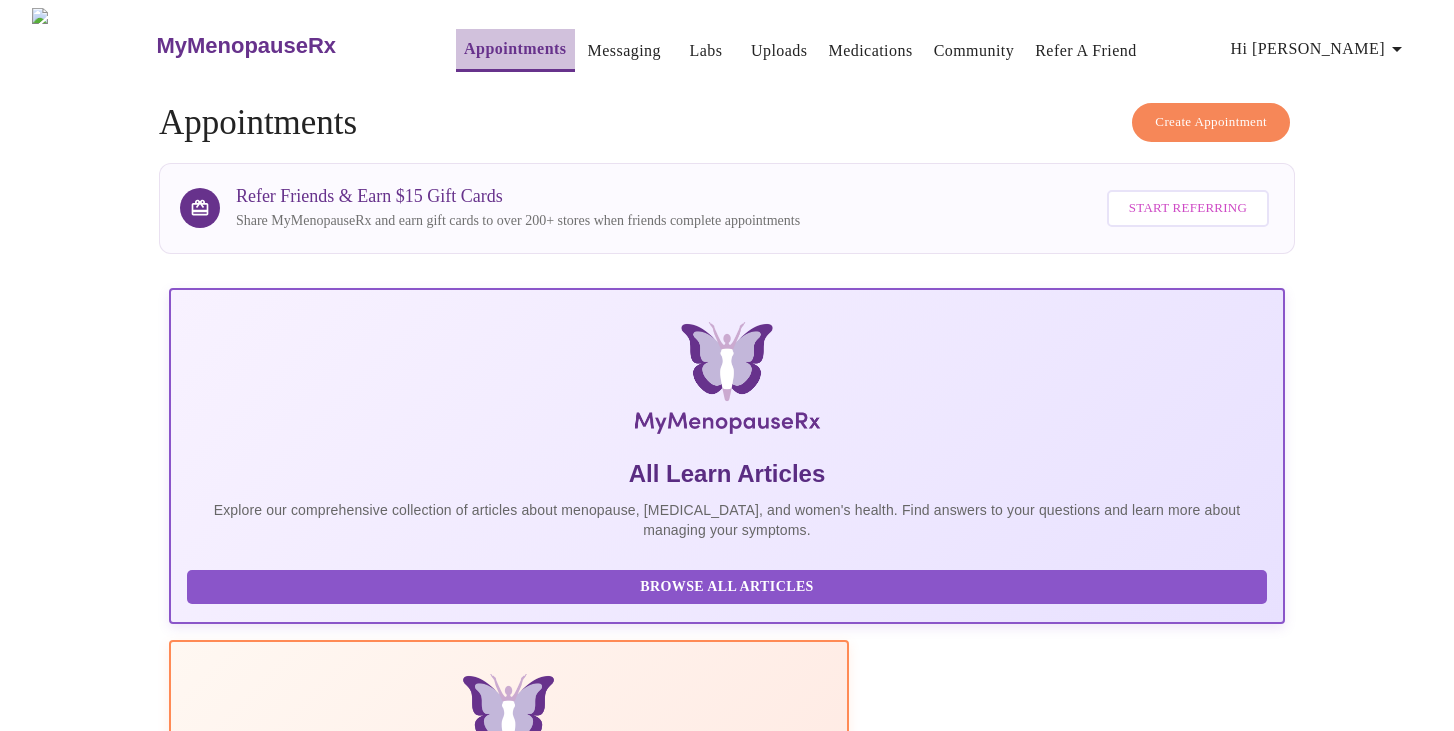 click on "Appointments" at bounding box center [515, 49] 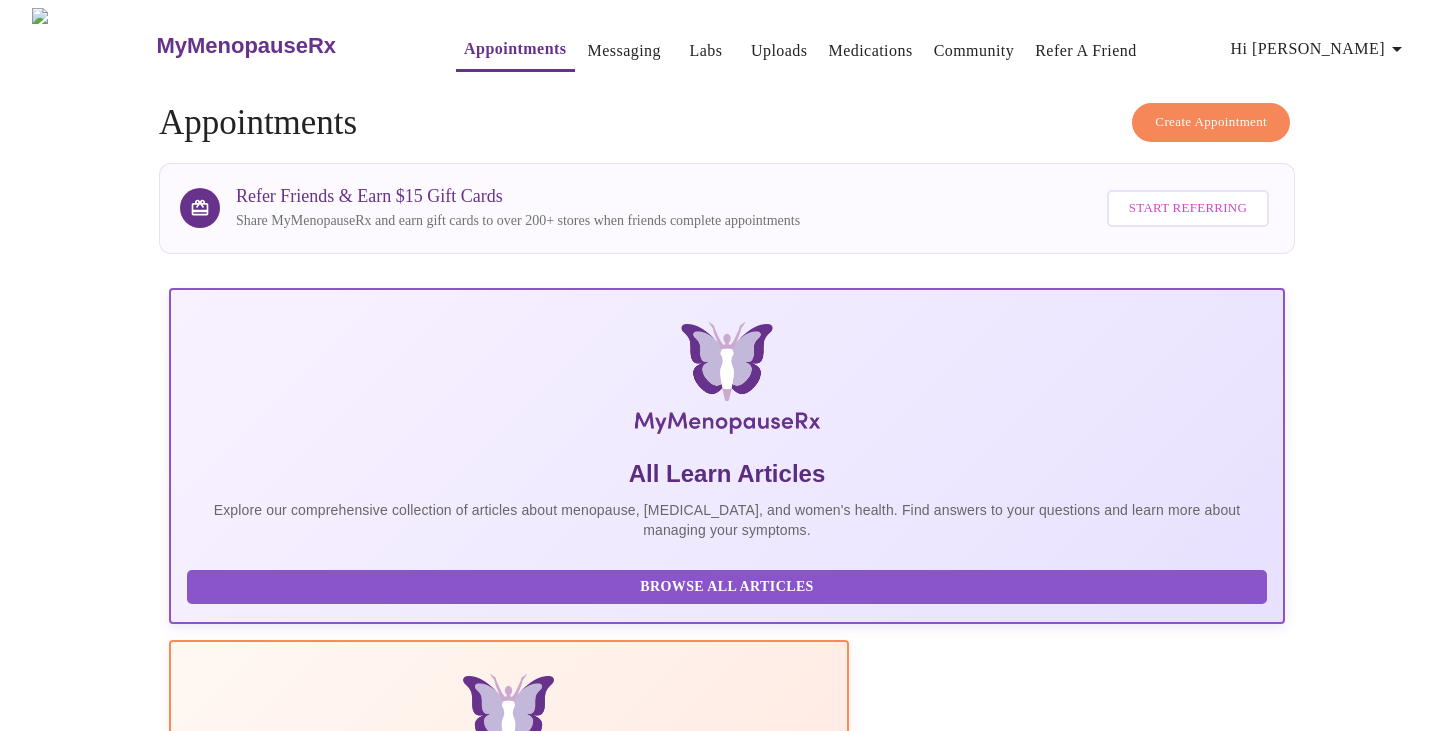 click on "Create Appointment" at bounding box center (1211, 122) 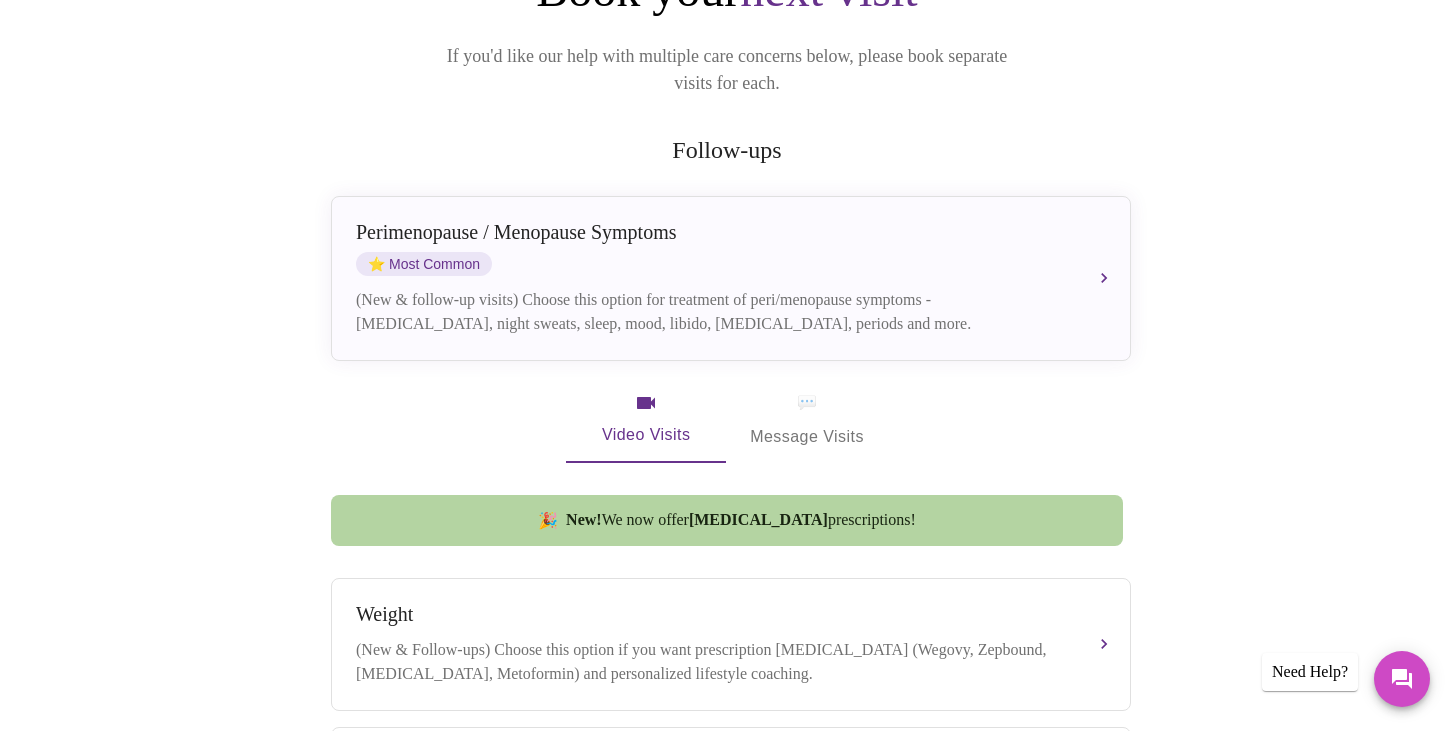scroll, scrollTop: 337, scrollLeft: 0, axis: vertical 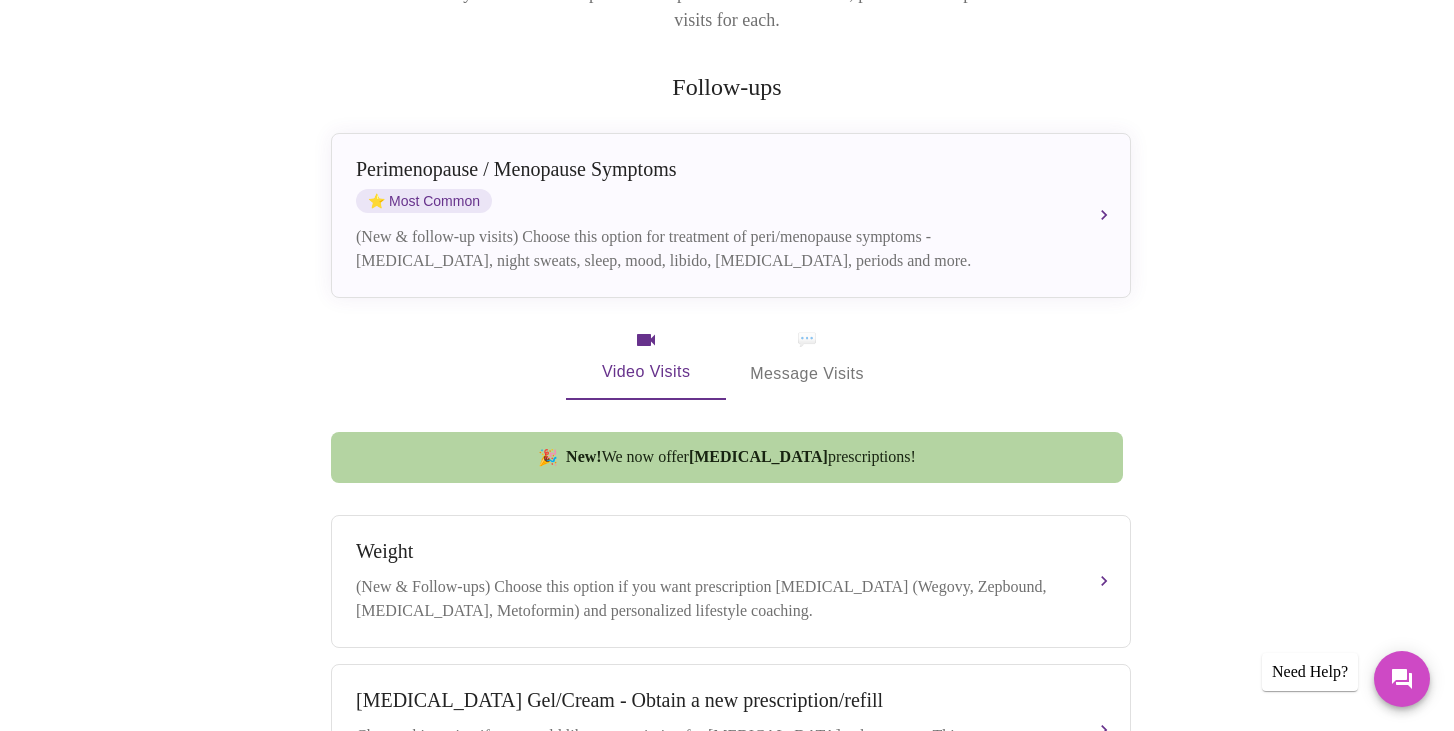 click on "💬 Message Visits" at bounding box center (807, 357) 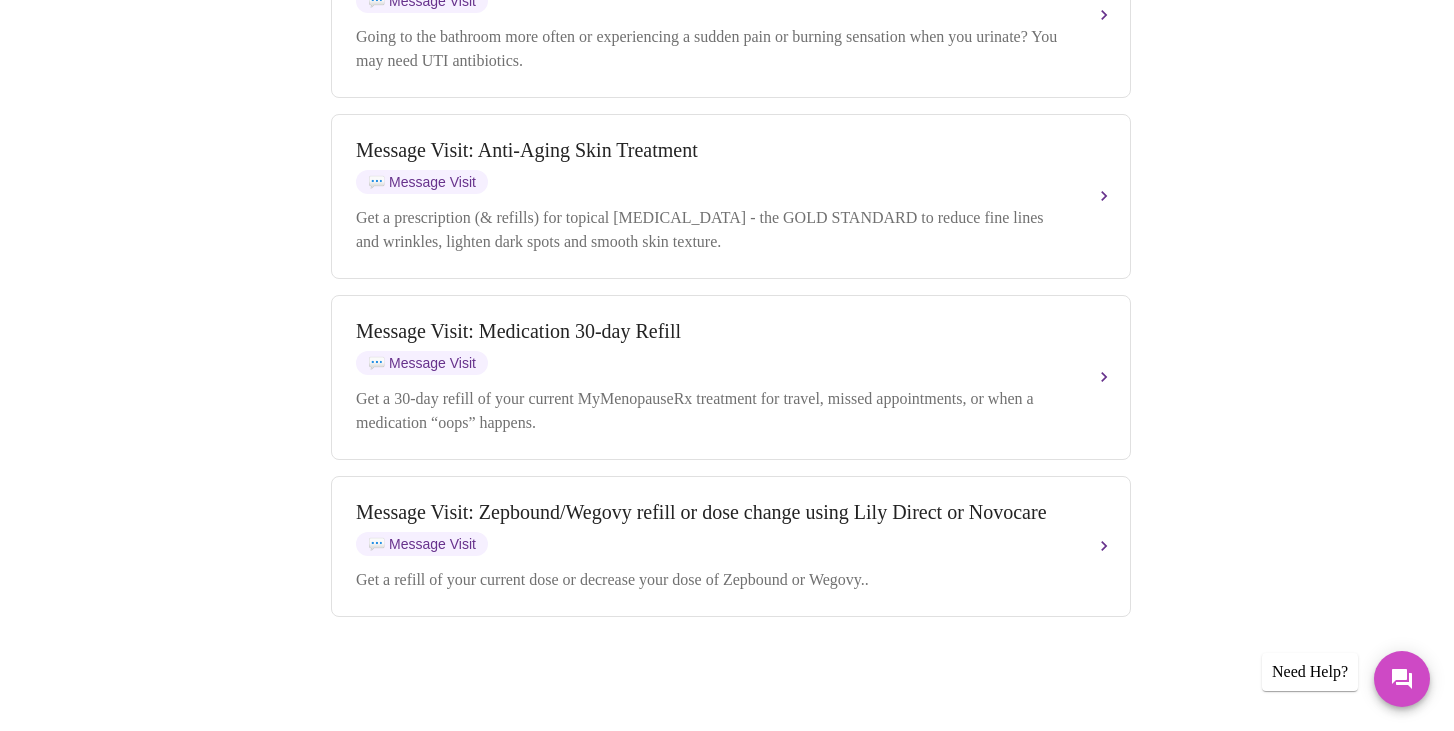 scroll, scrollTop: 2528, scrollLeft: 0, axis: vertical 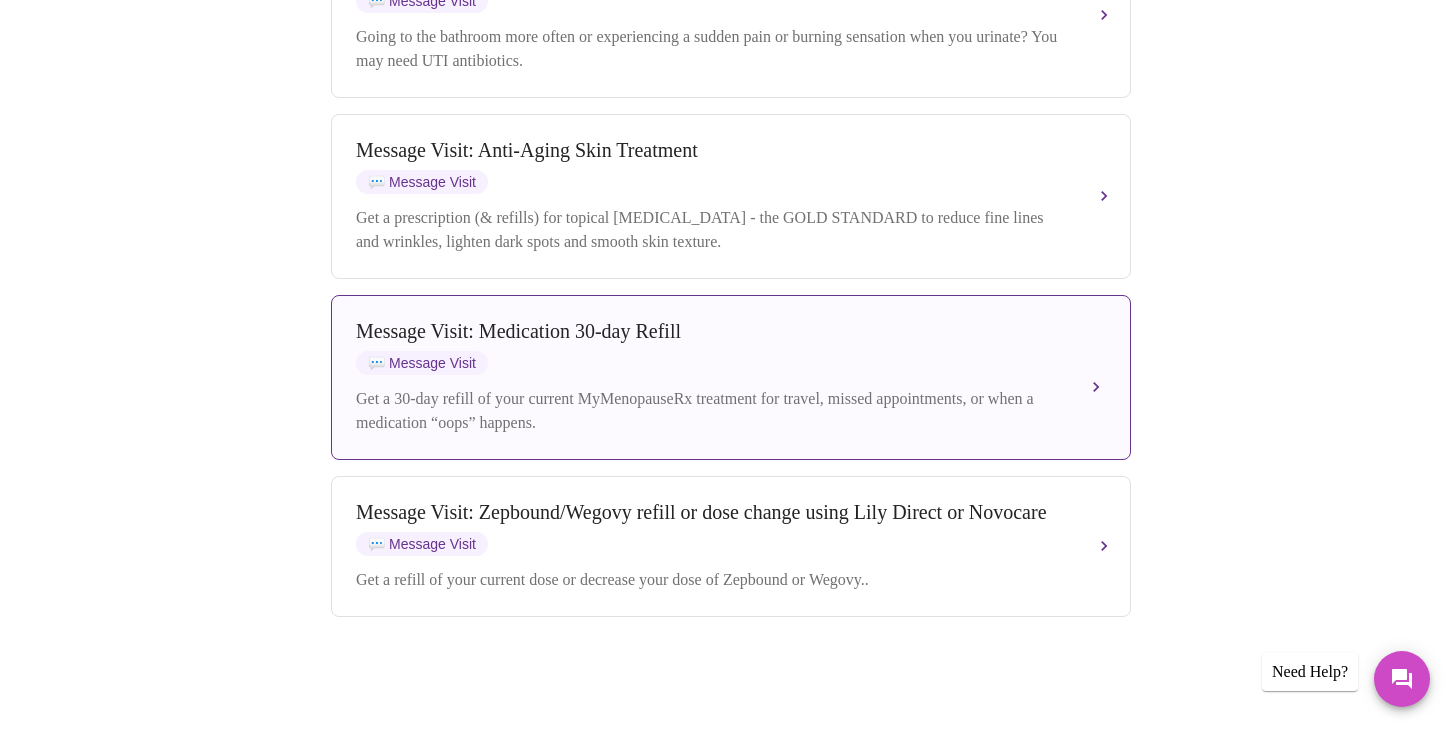 click on "Message Visit: Medication 30-day Refill 💬  Message Visit" at bounding box center (711, 347) 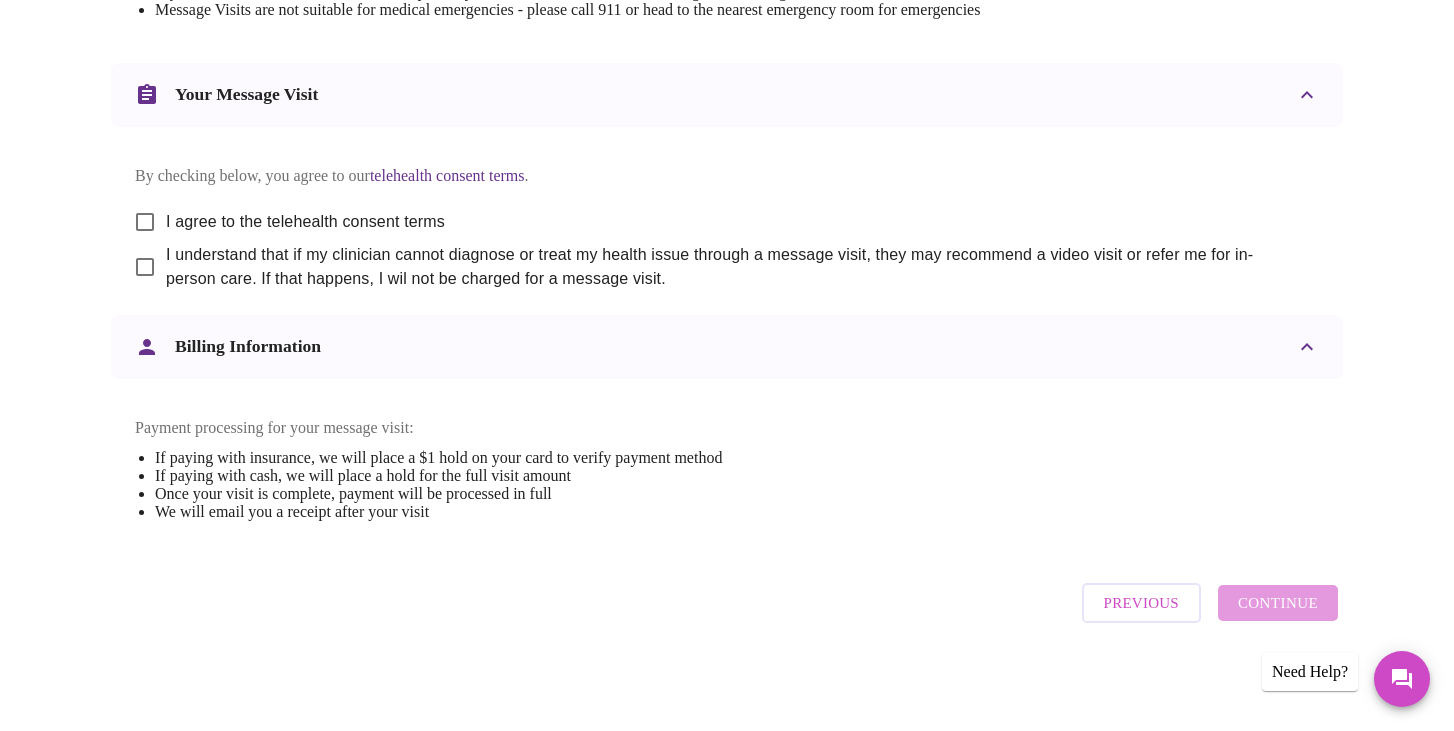 scroll, scrollTop: 1036, scrollLeft: 0, axis: vertical 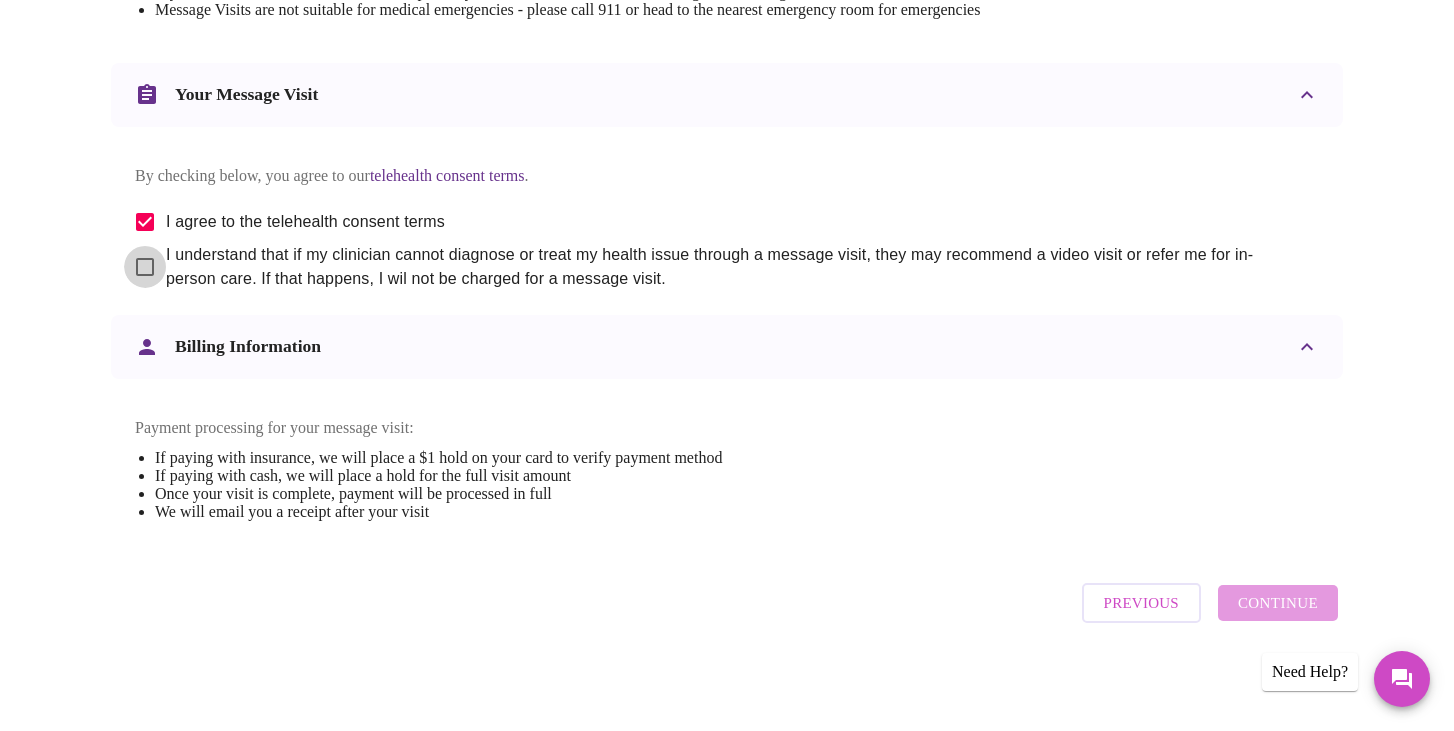 click on "I understand that if my clinician cannot diagnose or treat my health issue through a message visit, they may recommend a video visit or refer me for in-person care. If that happens, I wil not be charged for a message visit." at bounding box center (145, 267) 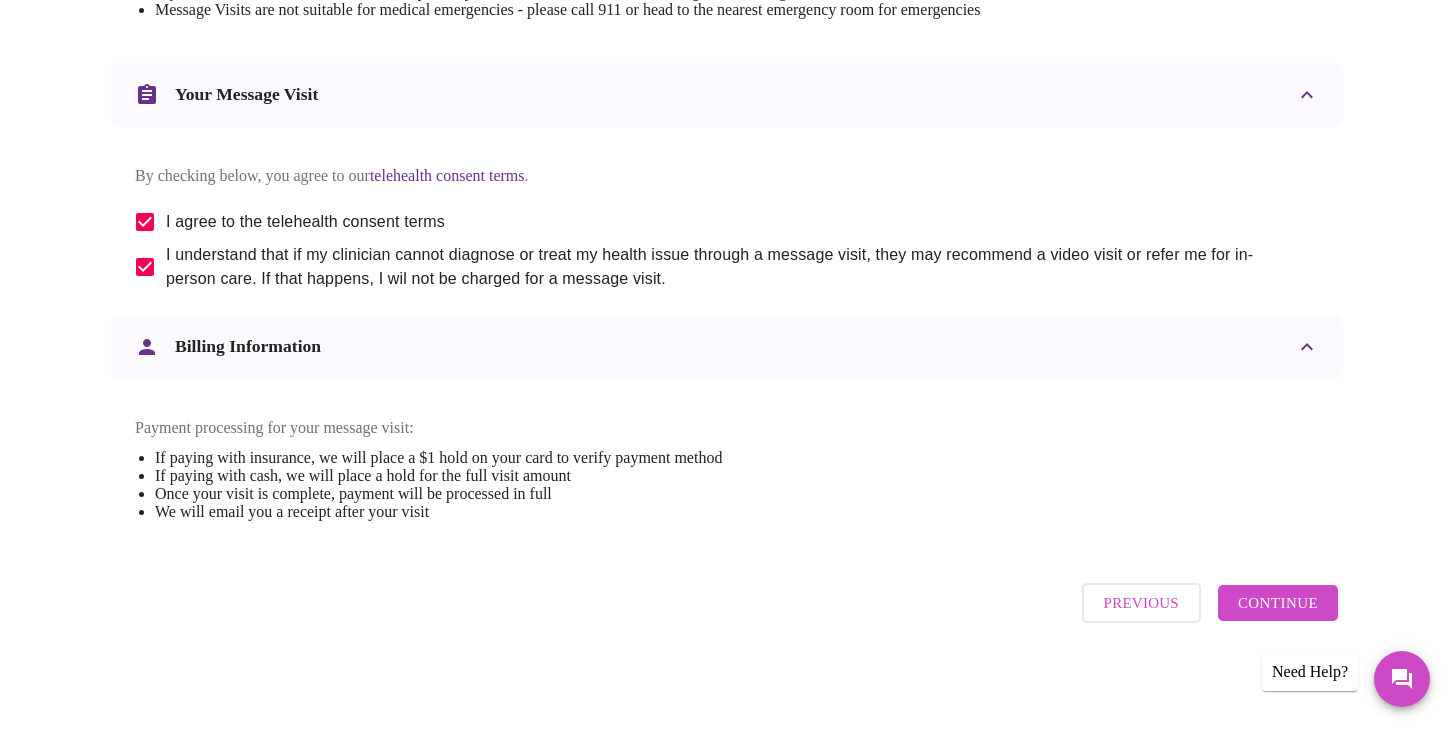 click on "Continue" at bounding box center [1278, 603] 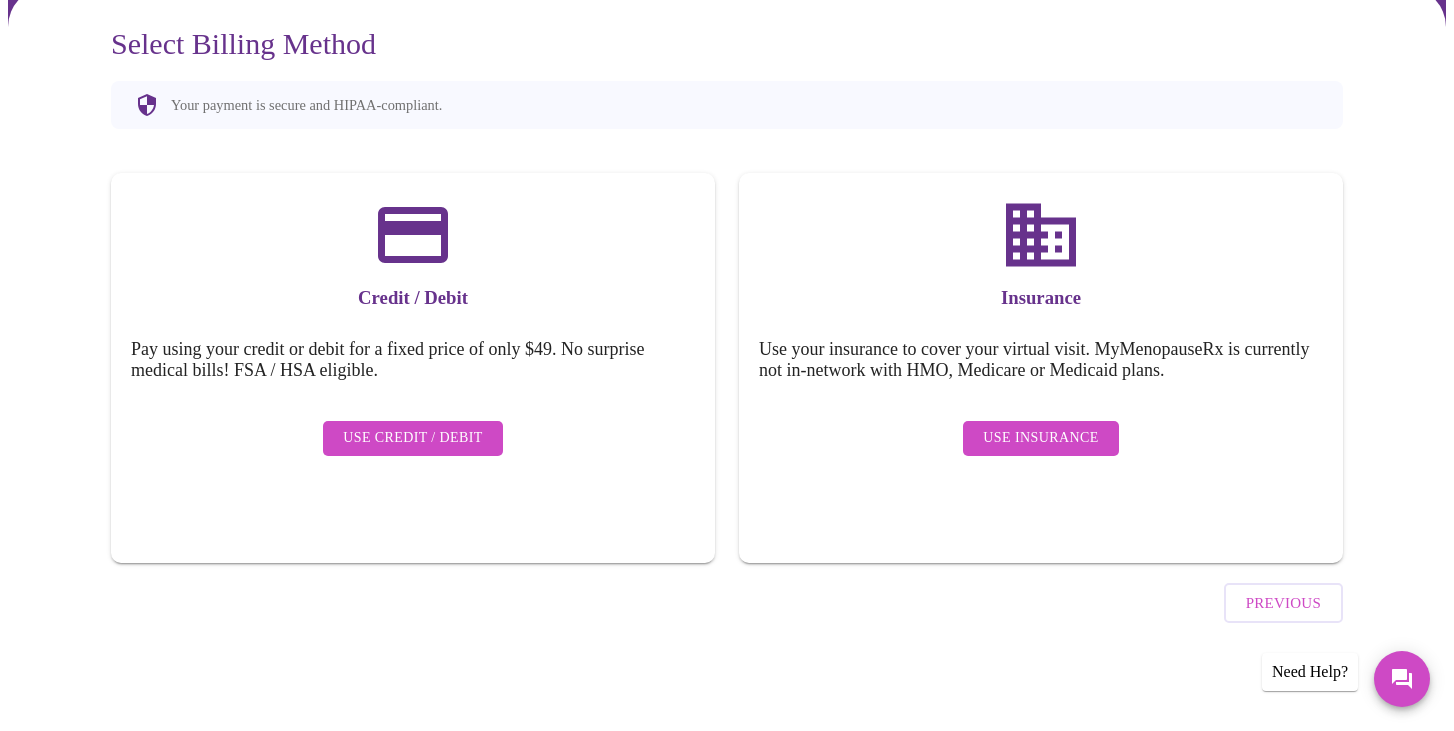 scroll, scrollTop: 120, scrollLeft: 0, axis: vertical 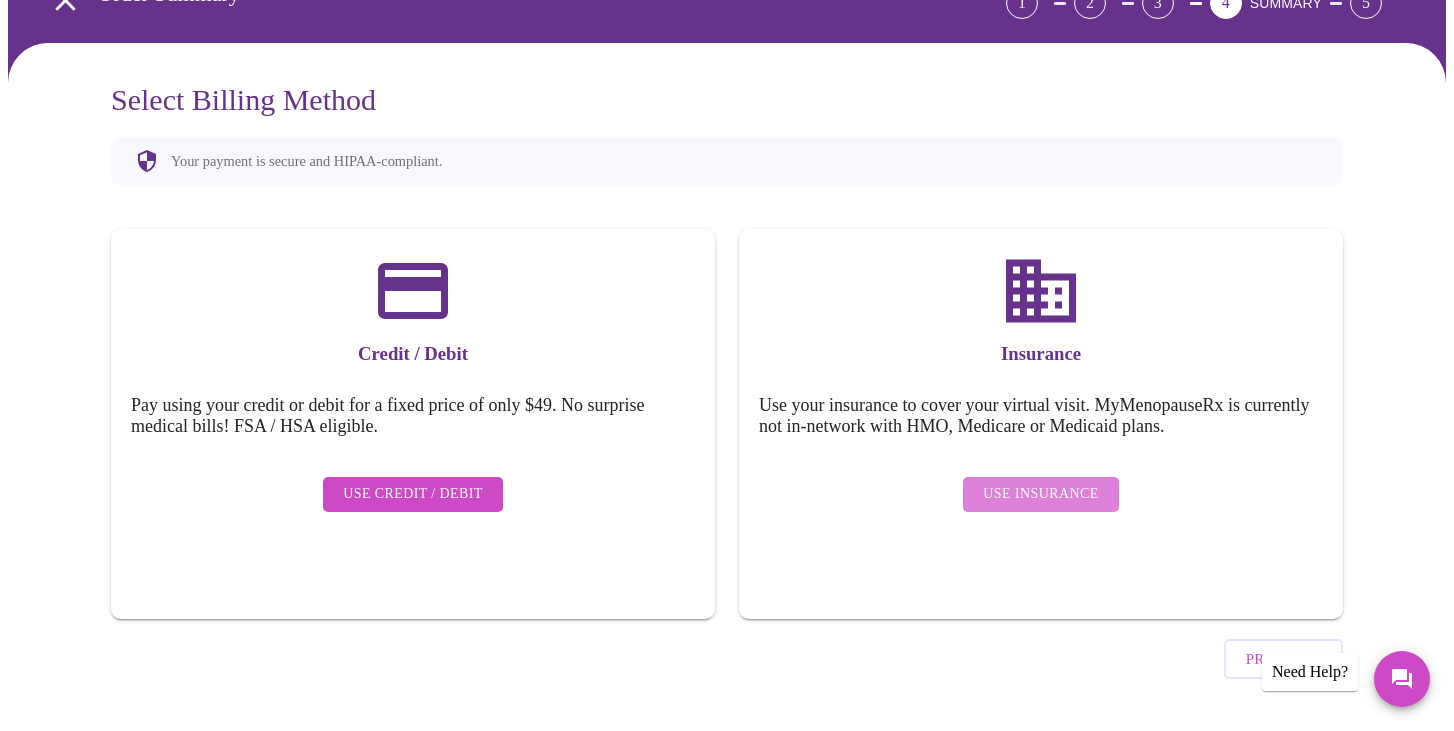 click on "Use Insurance" at bounding box center (1040, 494) 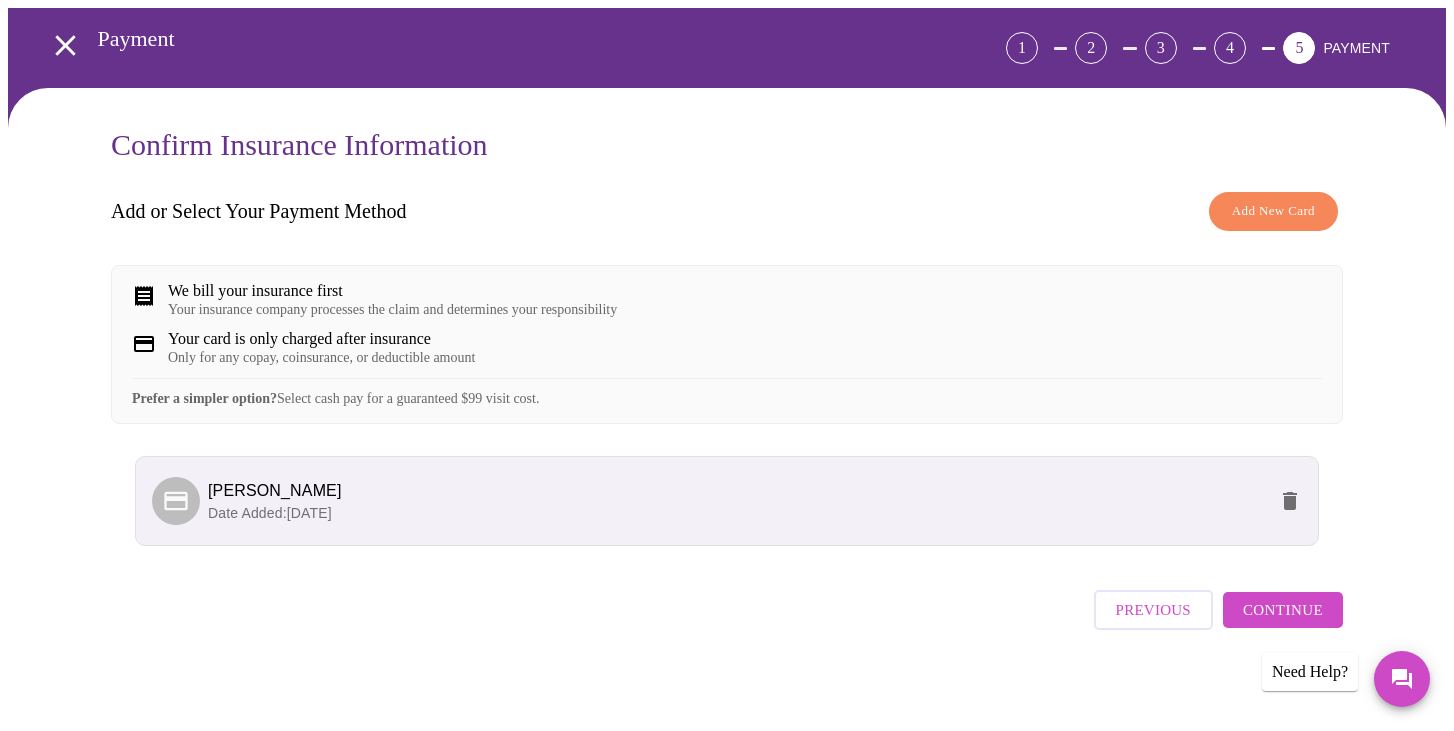 scroll, scrollTop: 90, scrollLeft: 0, axis: vertical 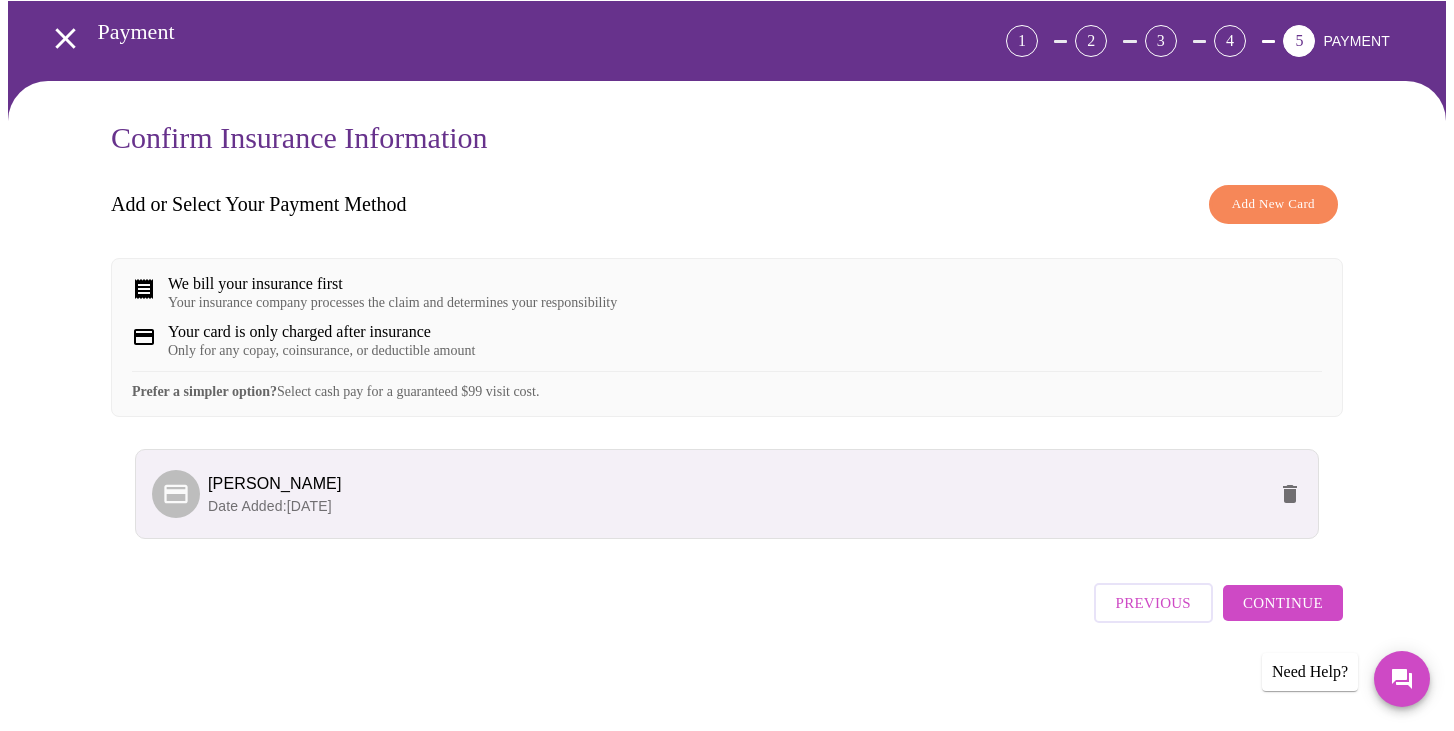 click on "Continue" at bounding box center (1283, 603) 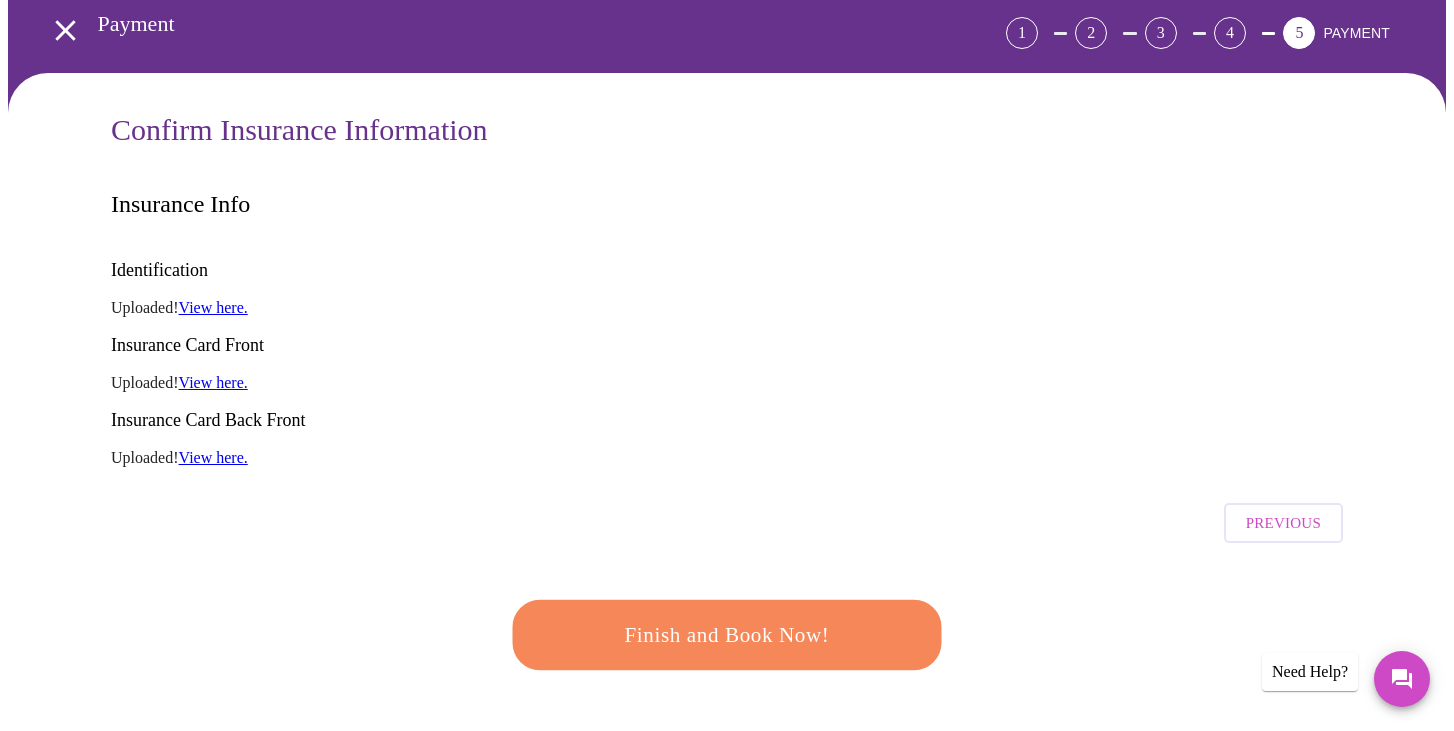 click on "Finish and Book Now!" at bounding box center [727, 635] 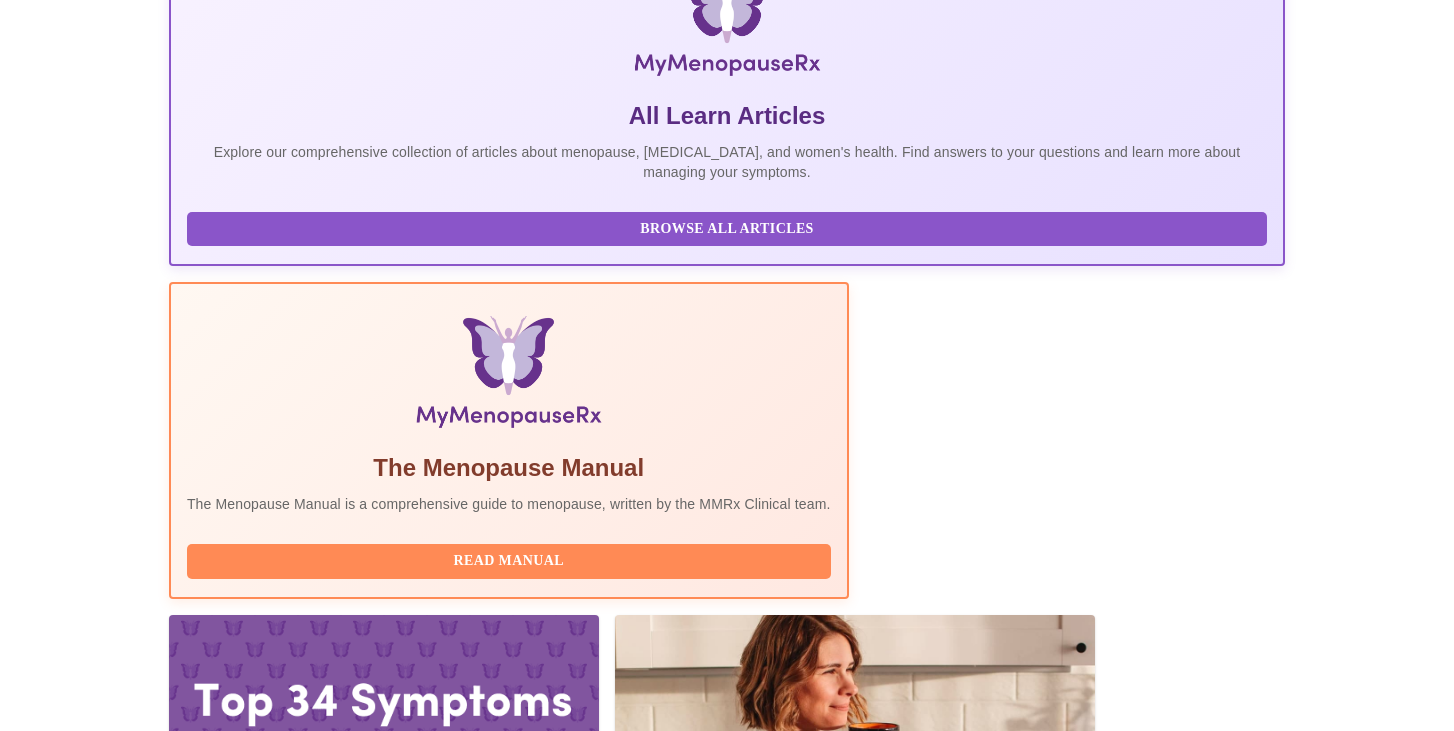 scroll, scrollTop: 672, scrollLeft: 0, axis: vertical 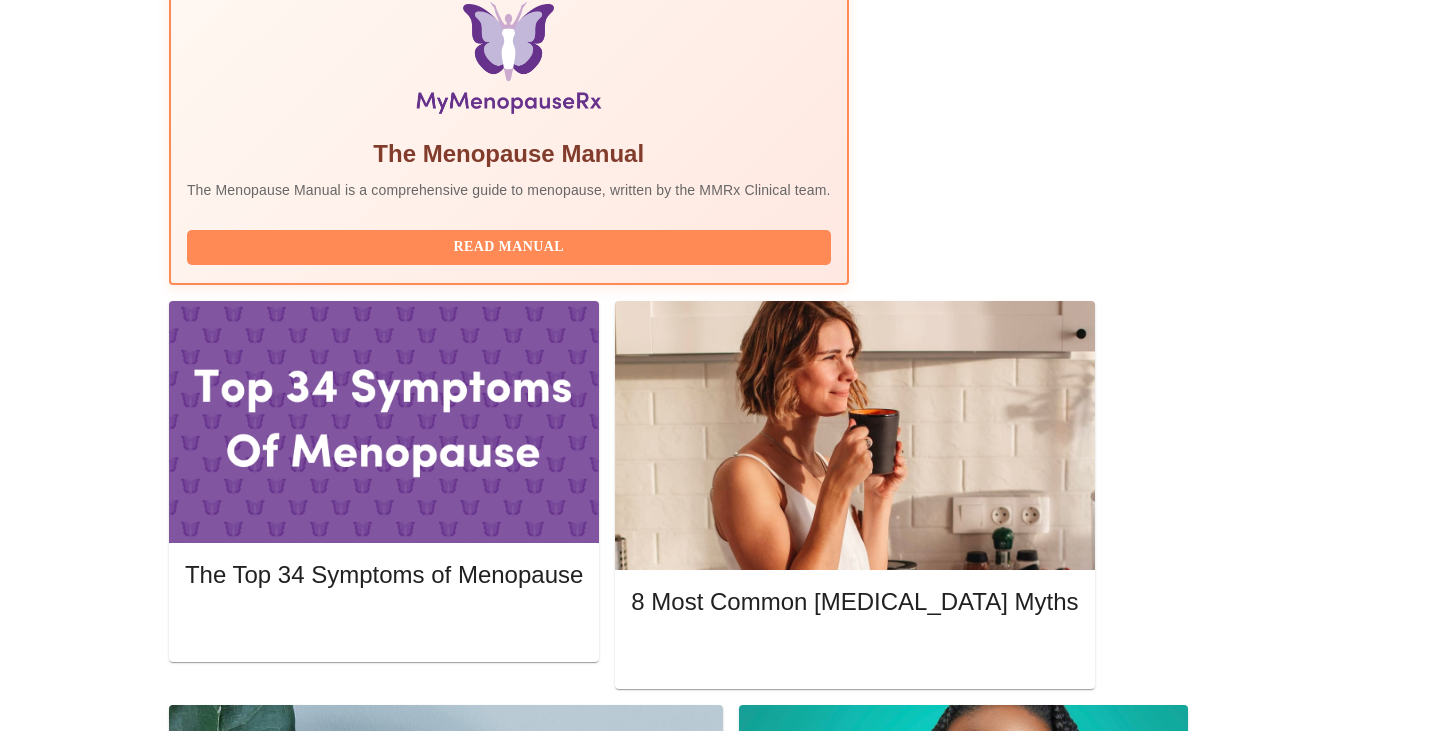 click 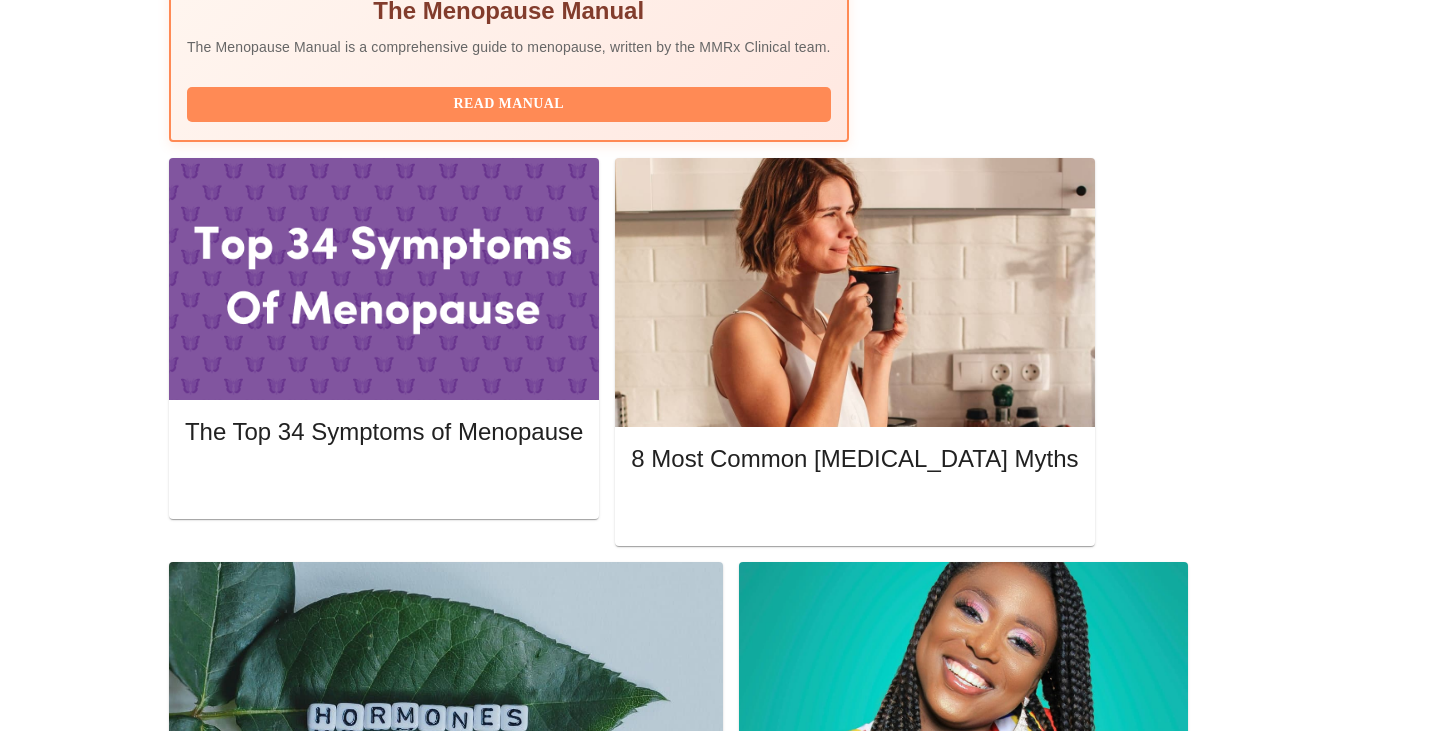 scroll, scrollTop: 846, scrollLeft: 0, axis: vertical 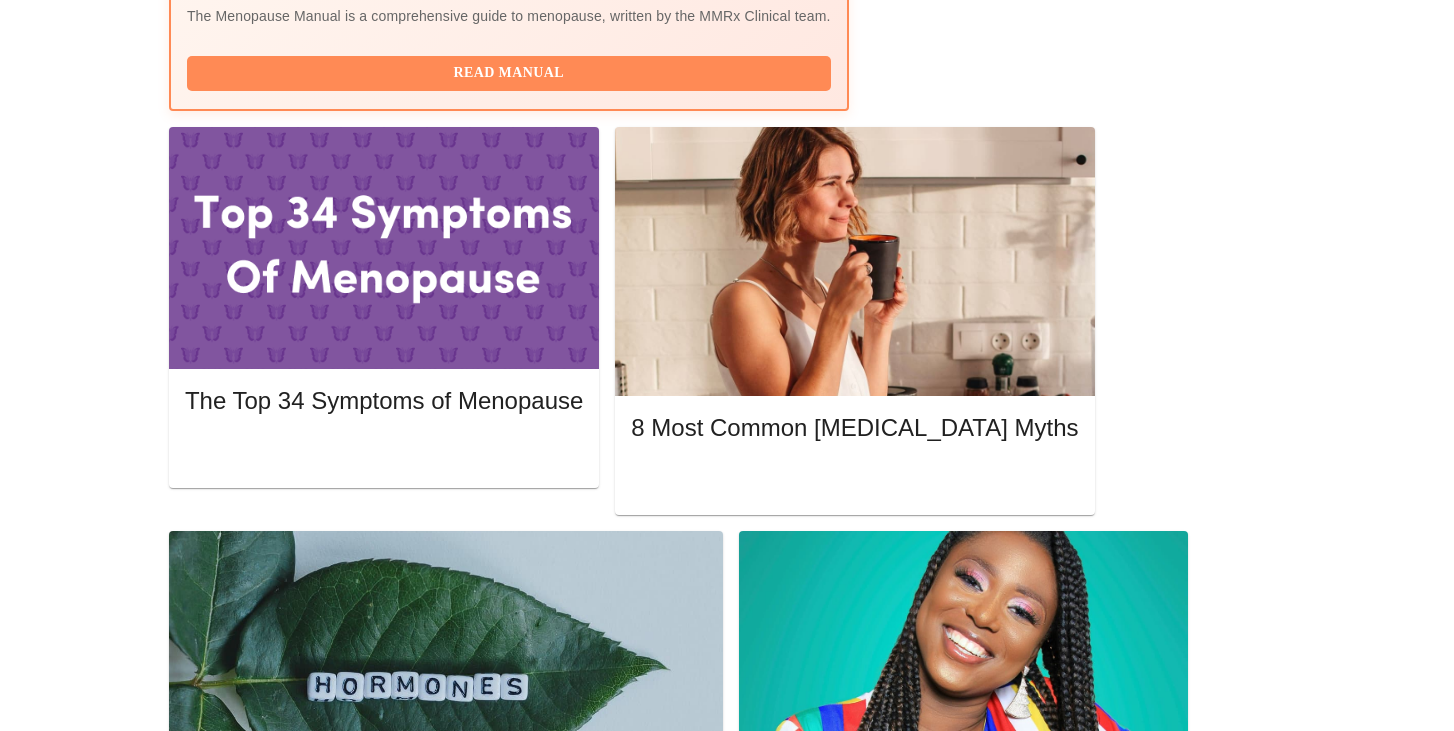 click on "Complete Pre-Assessment" at bounding box center (1149, 2055) 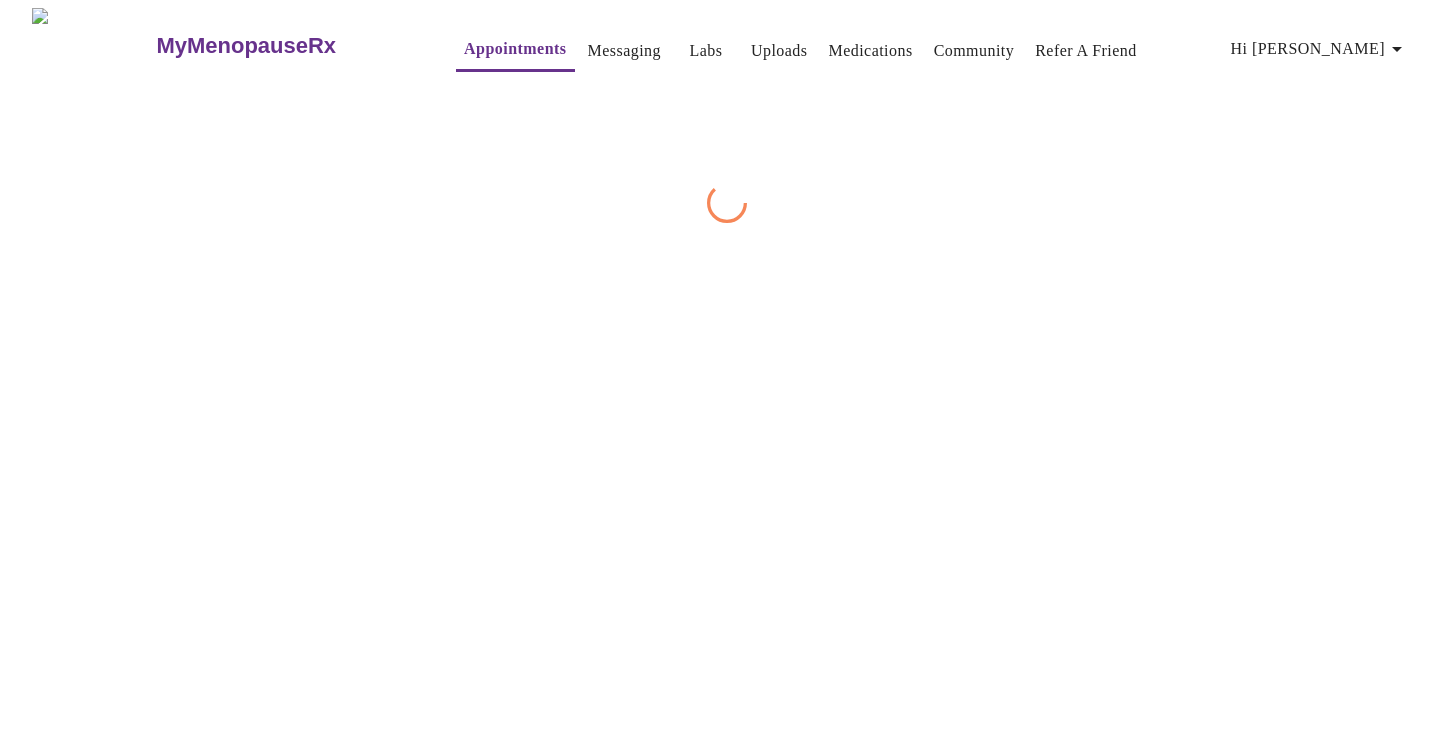 scroll, scrollTop: 0, scrollLeft: 0, axis: both 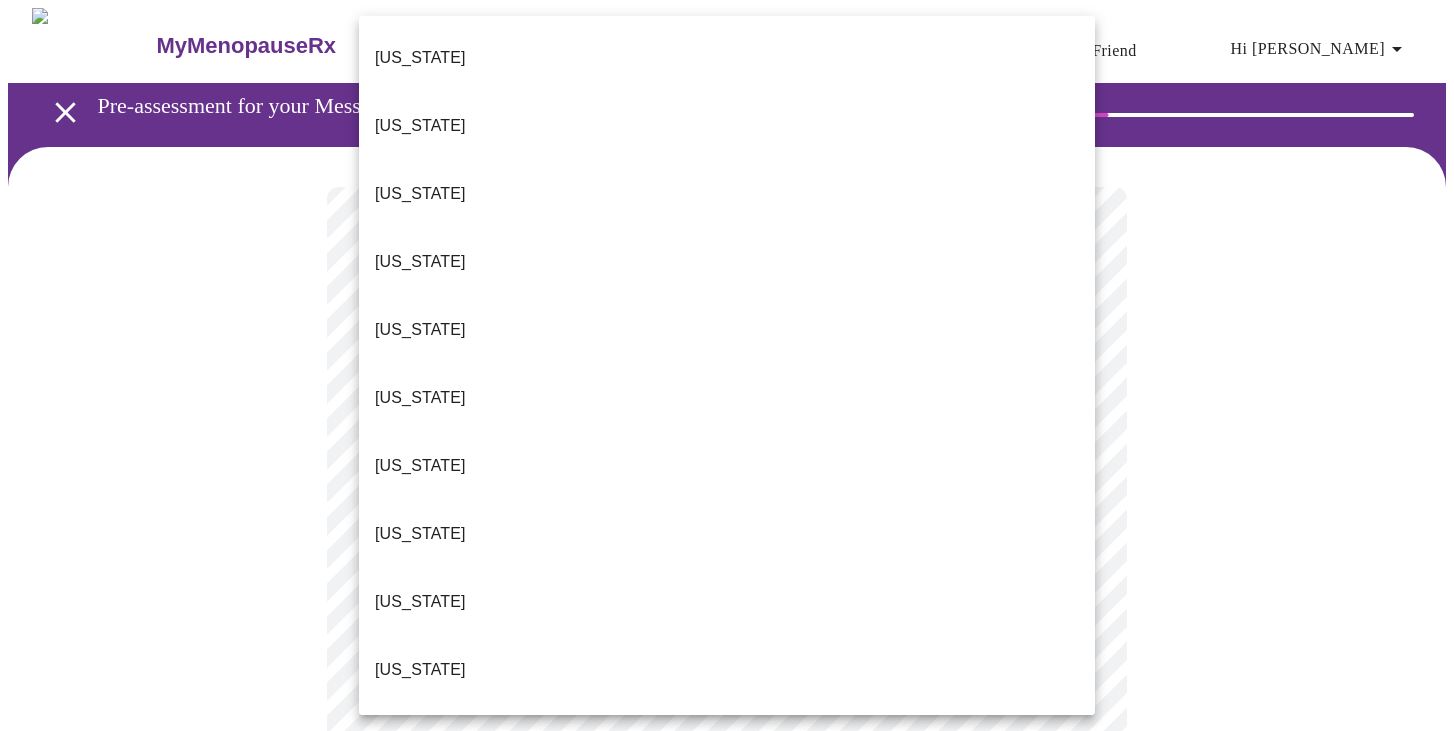 click on "MyMenopauseRx Appointments Messaging Labs Uploads Medications Community Refer a Friend Hi Sonia   Pre-assessment for your Message Visit: Medication 30-day Refill 1  /  12 Settings Billing Invoices Log out Alabama
Alaska
Arizona
Arkansas
California
Colorado
Connecticut
Delaware
Florida
Georgia
Hawaii
Idaho
Illinois
Indiana
Iowa
Kansas
Kentucky
Louisiana
Maine
Maryland
Massachusetts
Michigan
Minnesota
Mississippi
Missouri
Montana
Nebraska
Nevada
New Hanpshire
New Jersey
New Mexico
New York
North Carolina
North Dakota
Ohio
Oklahoma
Oregon
Pennsylvania
Rhode Island
South Carolina
Tennessee
Texas
Utah
Vermont
Virginia
Washington
Washington, D.C. (District of Columbia)
West Virginia
Wisconsin
Wyoming" at bounding box center (727, 921) 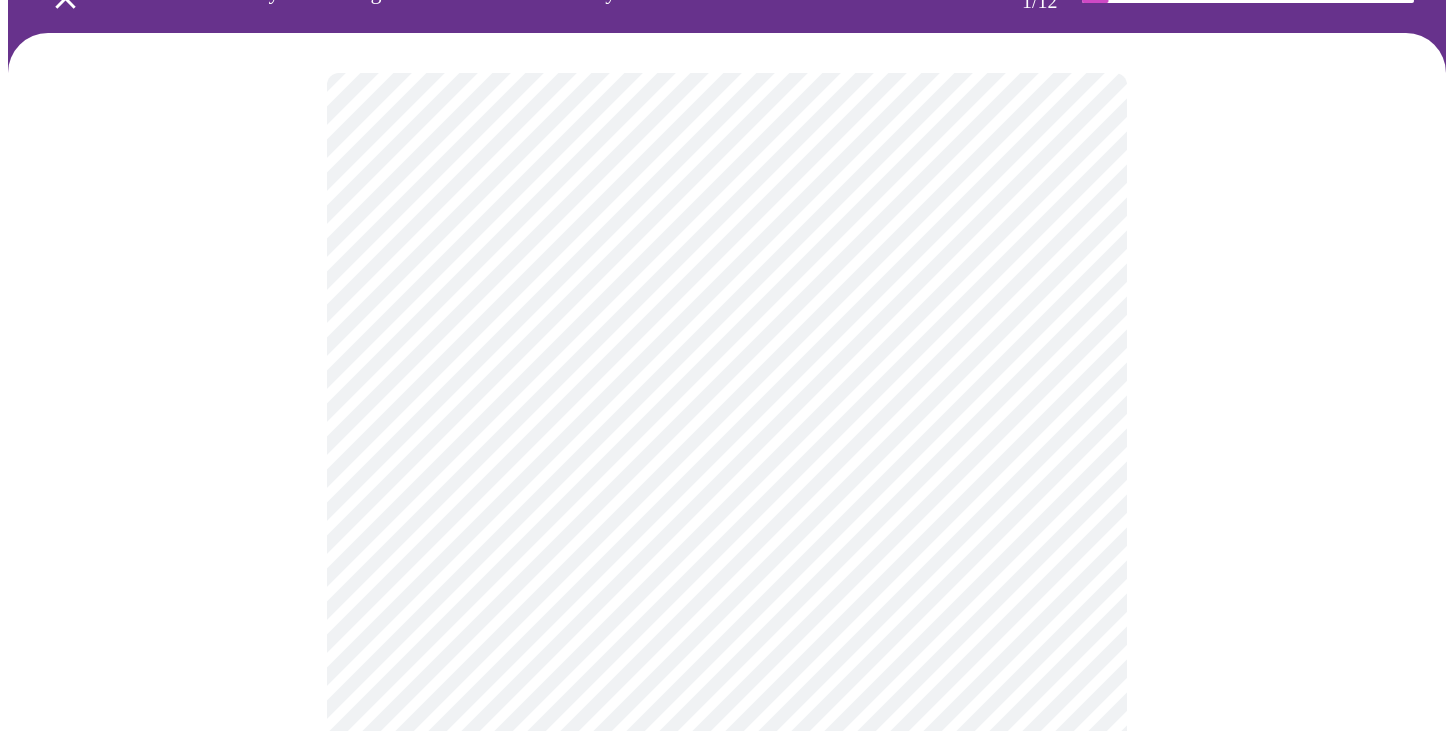 scroll, scrollTop: 153, scrollLeft: 0, axis: vertical 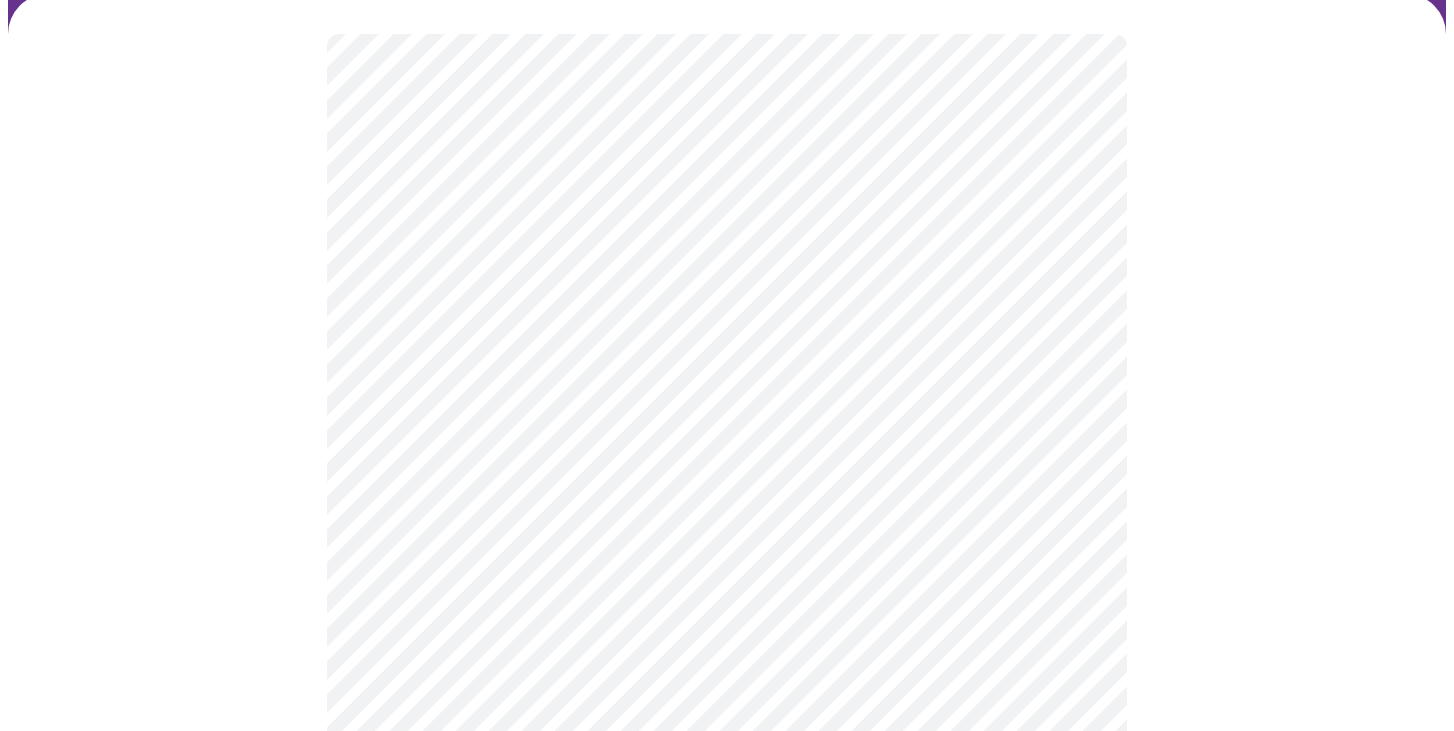 click on "MyMenopauseRx Appointments Messaging Labs Uploads Medications Community Refer a Friend Hi Sonia   Pre-assessment for your Message Visit: Medication 30-day Refill 1  /  12 Settings Billing Invoices Log out" at bounding box center [727, 762] 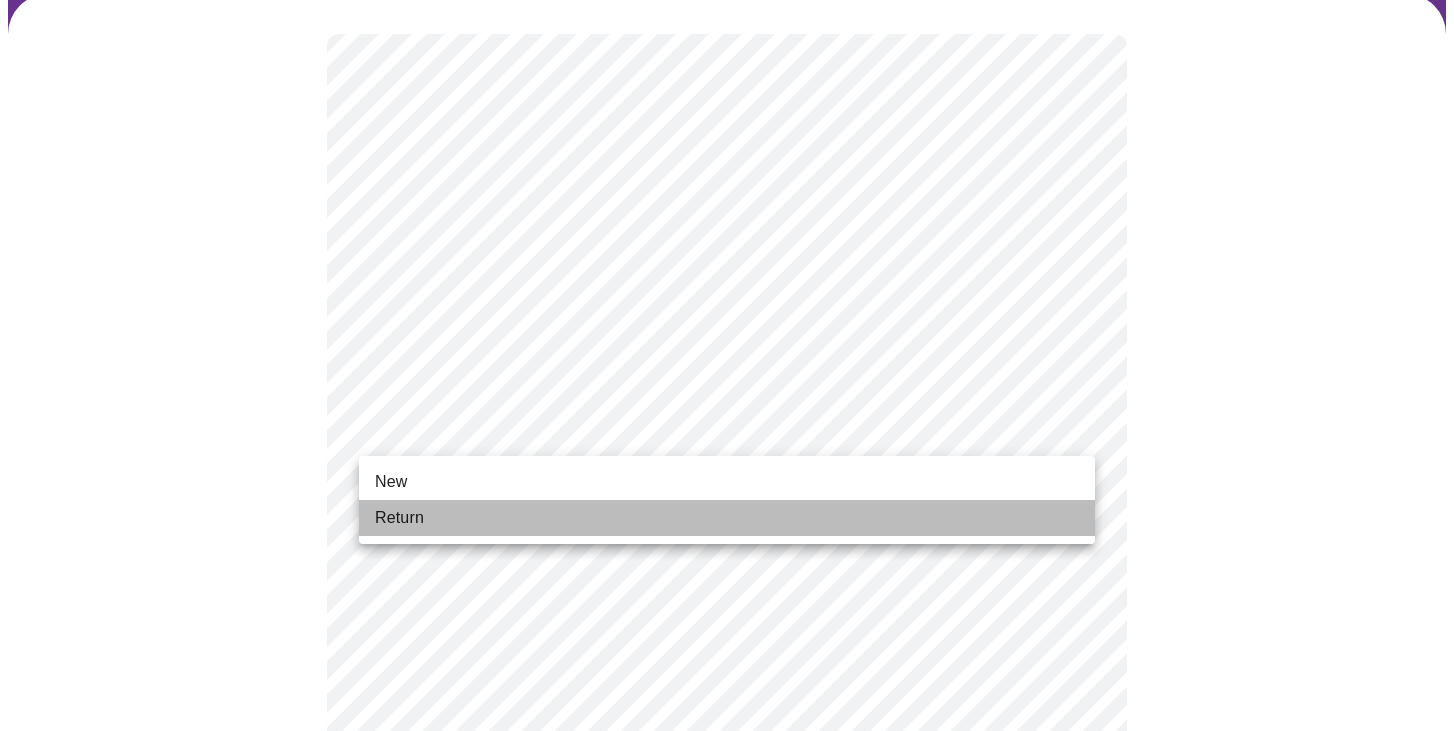 click on "Return" at bounding box center (727, 518) 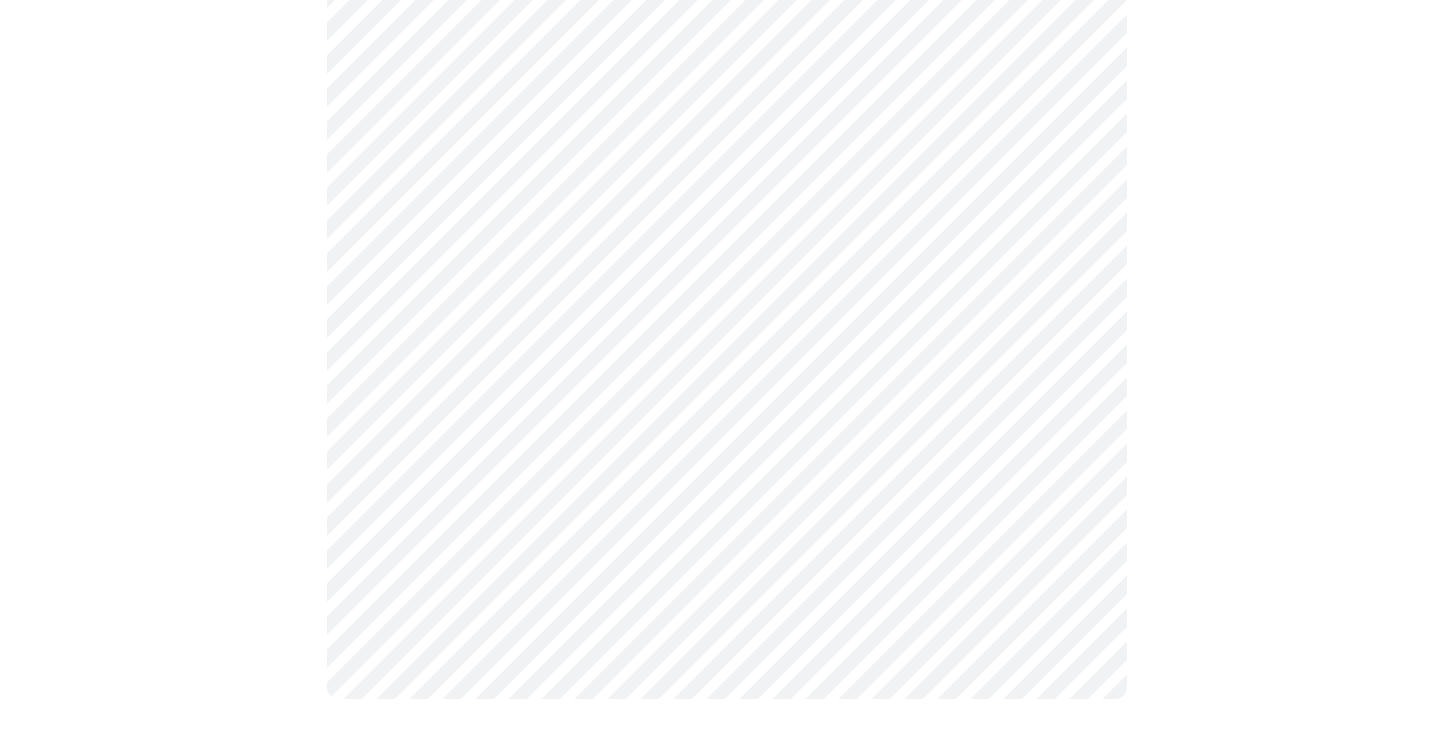 scroll, scrollTop: 0, scrollLeft: 0, axis: both 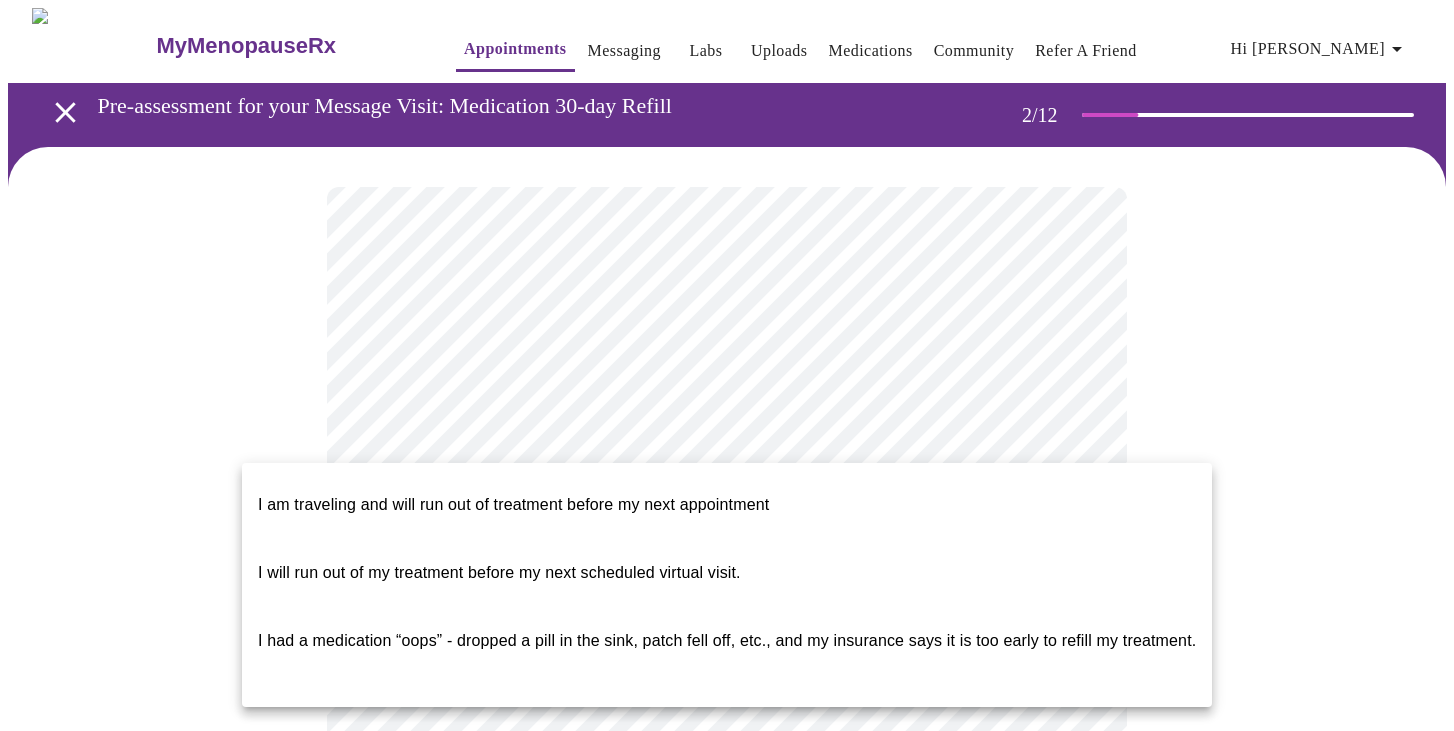 click on "MyMenopauseRx Appointments Messaging Labs Uploads Medications Community Refer a Friend Hi Sonia   Pre-assessment for your Message Visit: Medication 30-day Refill 2  /  12 Settings Billing Invoices Log out I am traveling and will run out of treatment before my next appointment
I will run out of my treatment before my next scheduled virtual visit.
I had a medication “oops” - dropped a pill in the sink, patch fell off, etc., and my insurance says it is too early to refill my treatment." at bounding box center [727, 818] 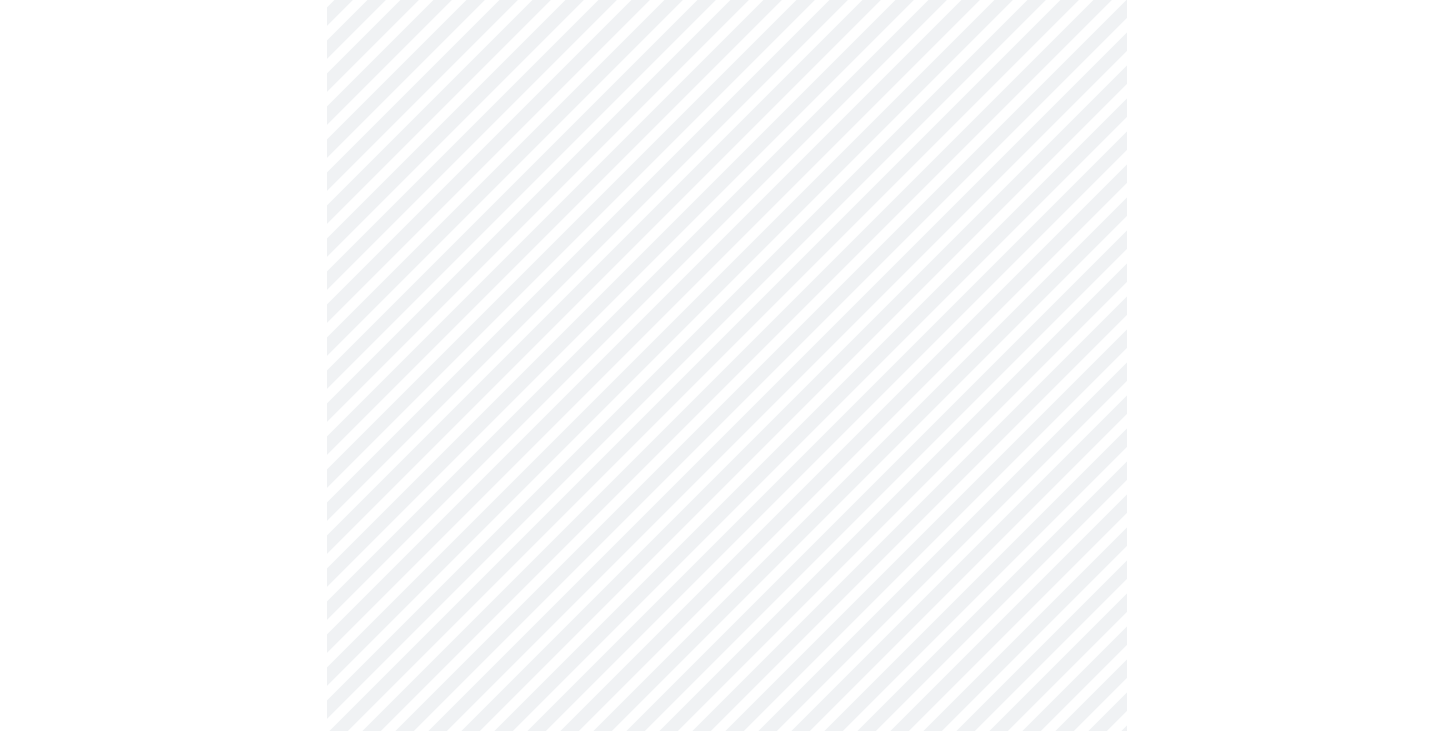 scroll, scrollTop: 674, scrollLeft: 0, axis: vertical 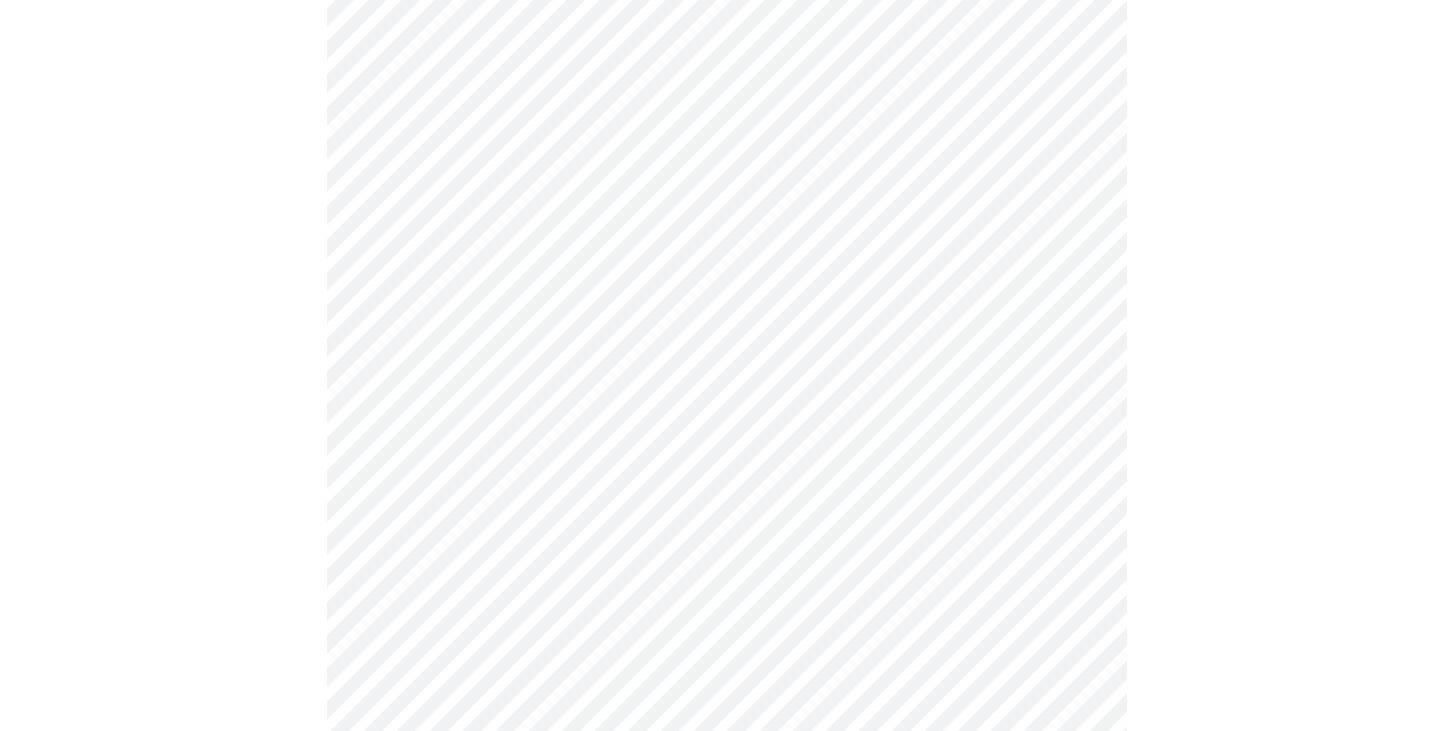 click on "MyMenopauseRx Appointments Messaging Labs Uploads Medications Community Refer a Friend Hi Sonia   Pre-assessment for your Message Visit: Medication 30-day Refill 2  /  12 Settings Billing Invoices Log out" at bounding box center [727, 73] 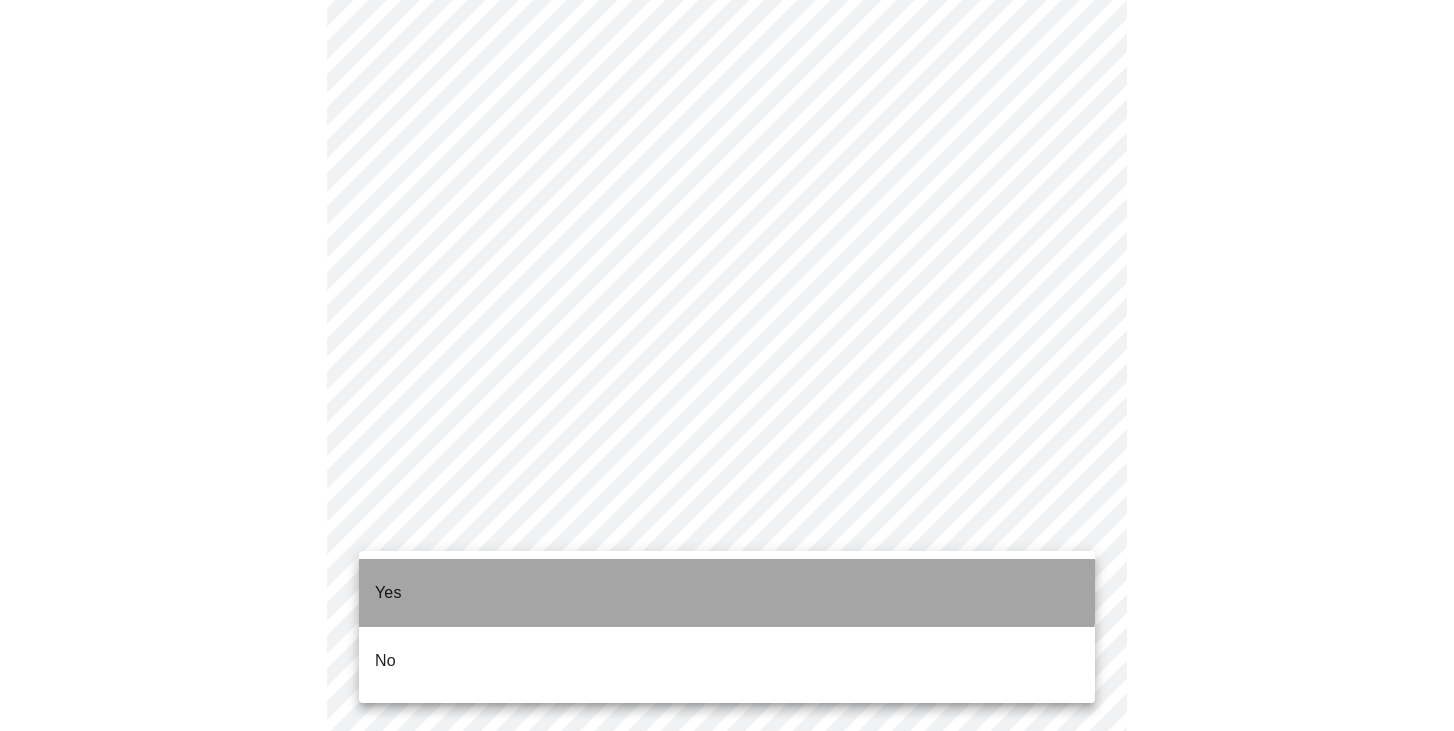 click on "Yes" at bounding box center (727, 593) 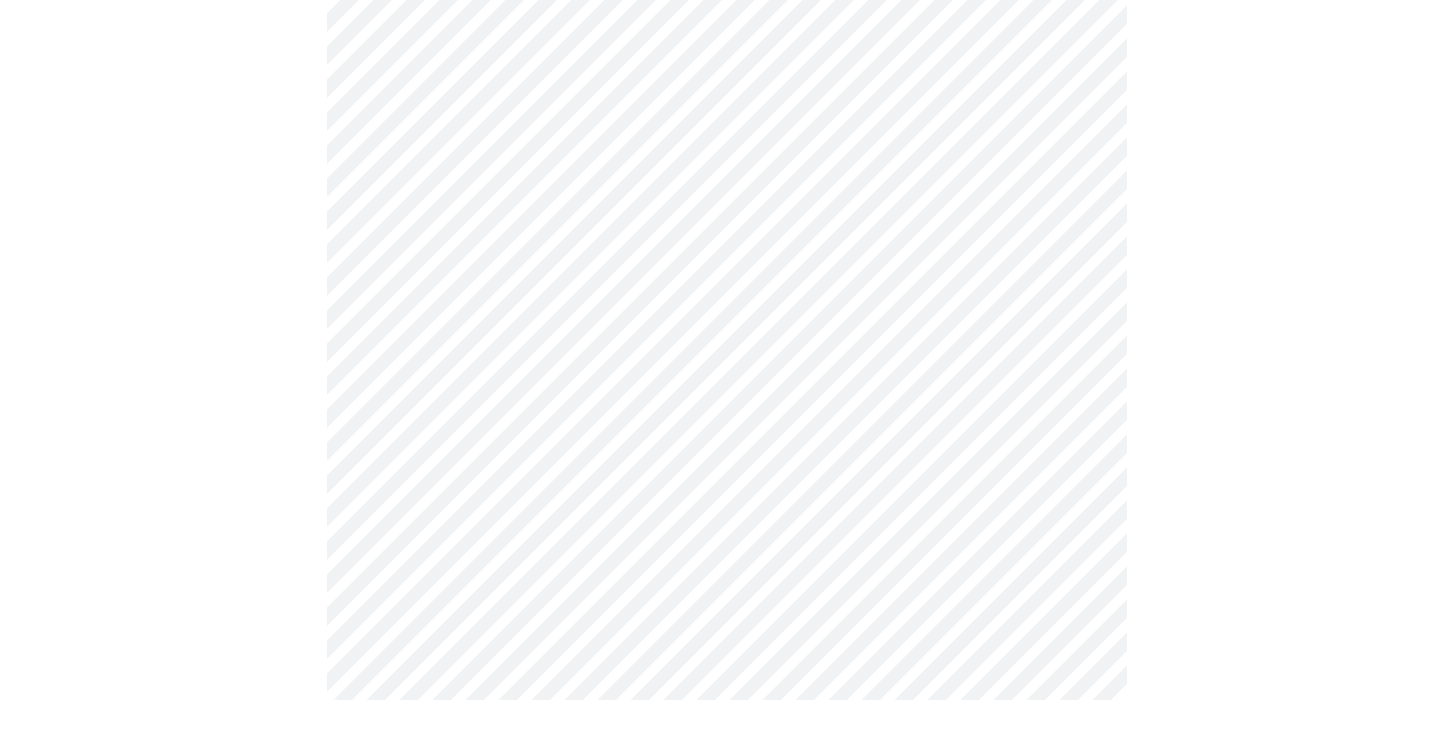scroll, scrollTop: 0, scrollLeft: 0, axis: both 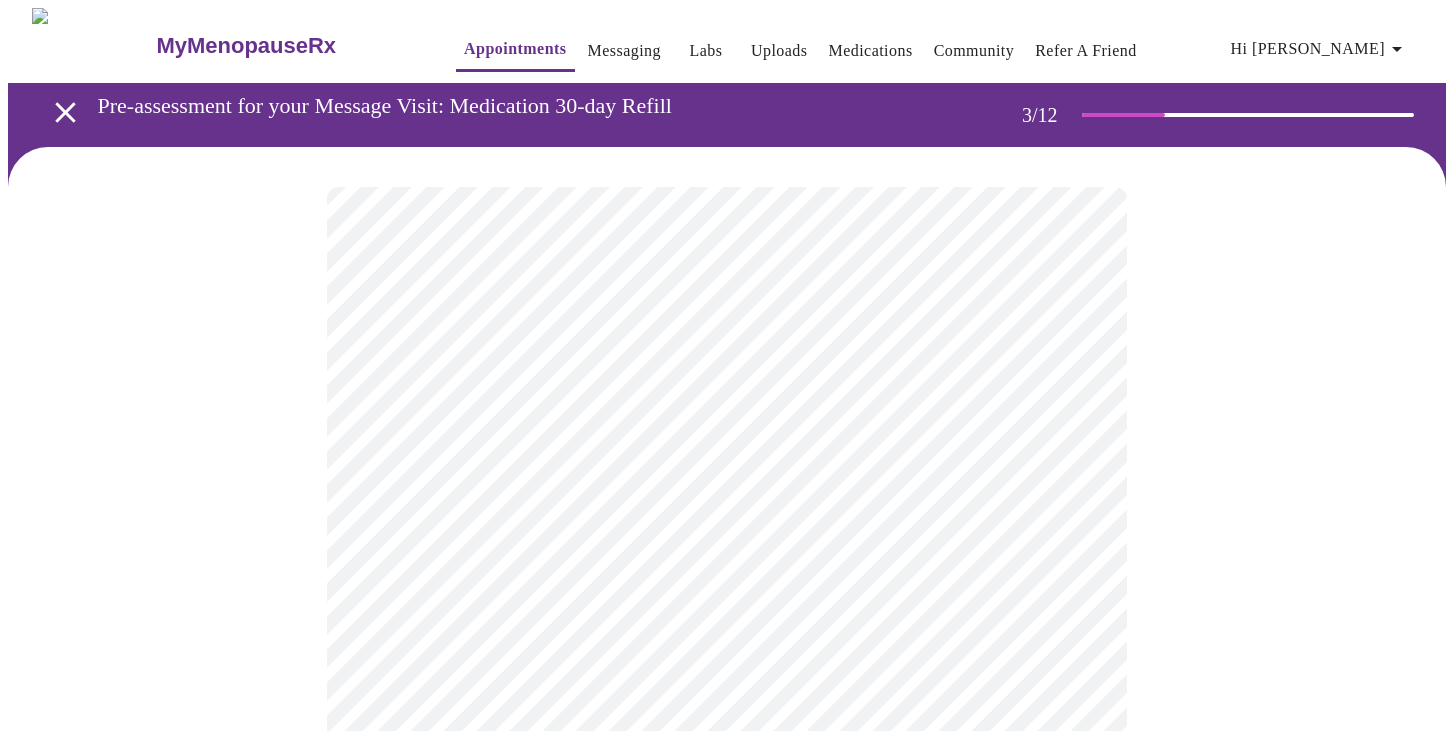 click on "MyMenopauseRx Appointments Messaging Labs Uploads Medications Community Refer a Friend Hi Sonia   Pre-assessment for your Message Visit: Medication 30-day Refill 3  /  12 Settings Billing Invoices Log out" at bounding box center (727, 1359) 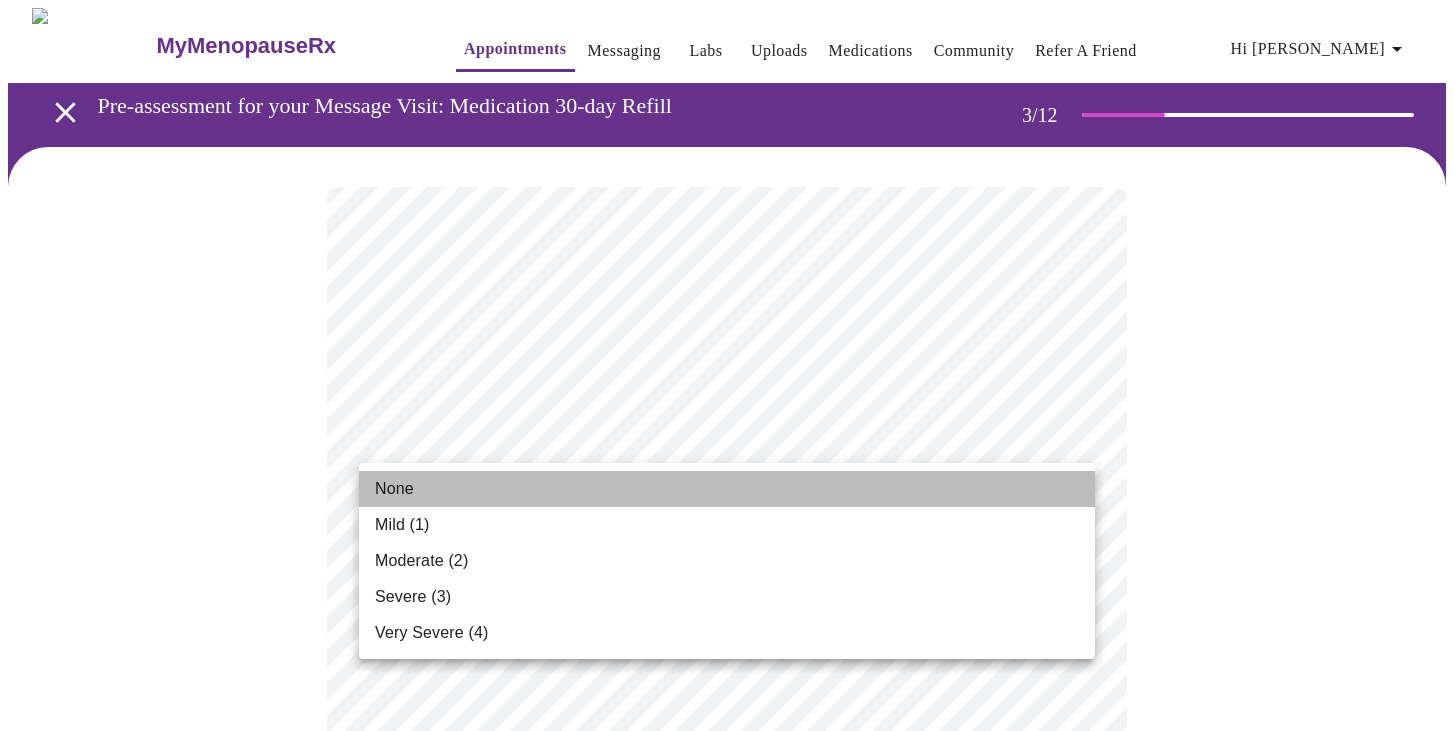 click on "None" at bounding box center (727, 489) 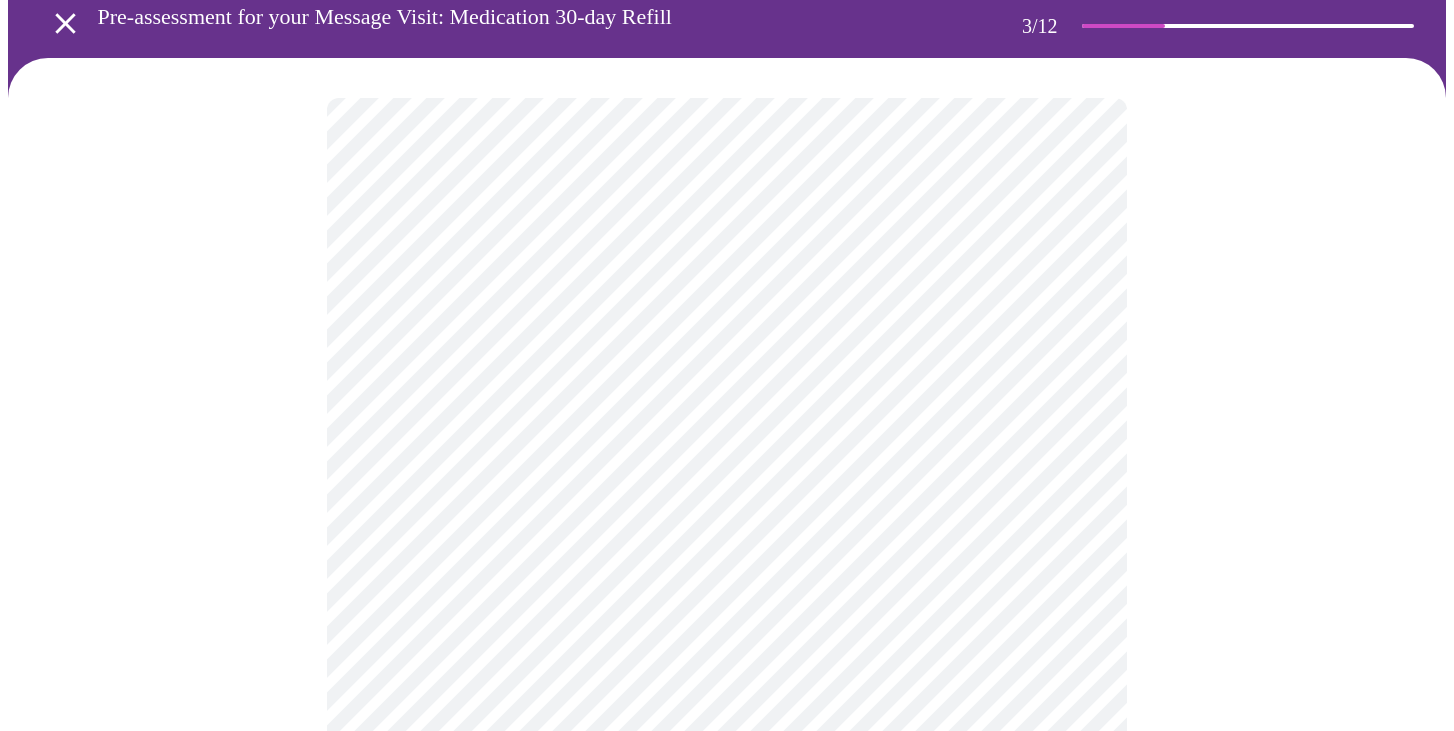 scroll, scrollTop: 91, scrollLeft: 0, axis: vertical 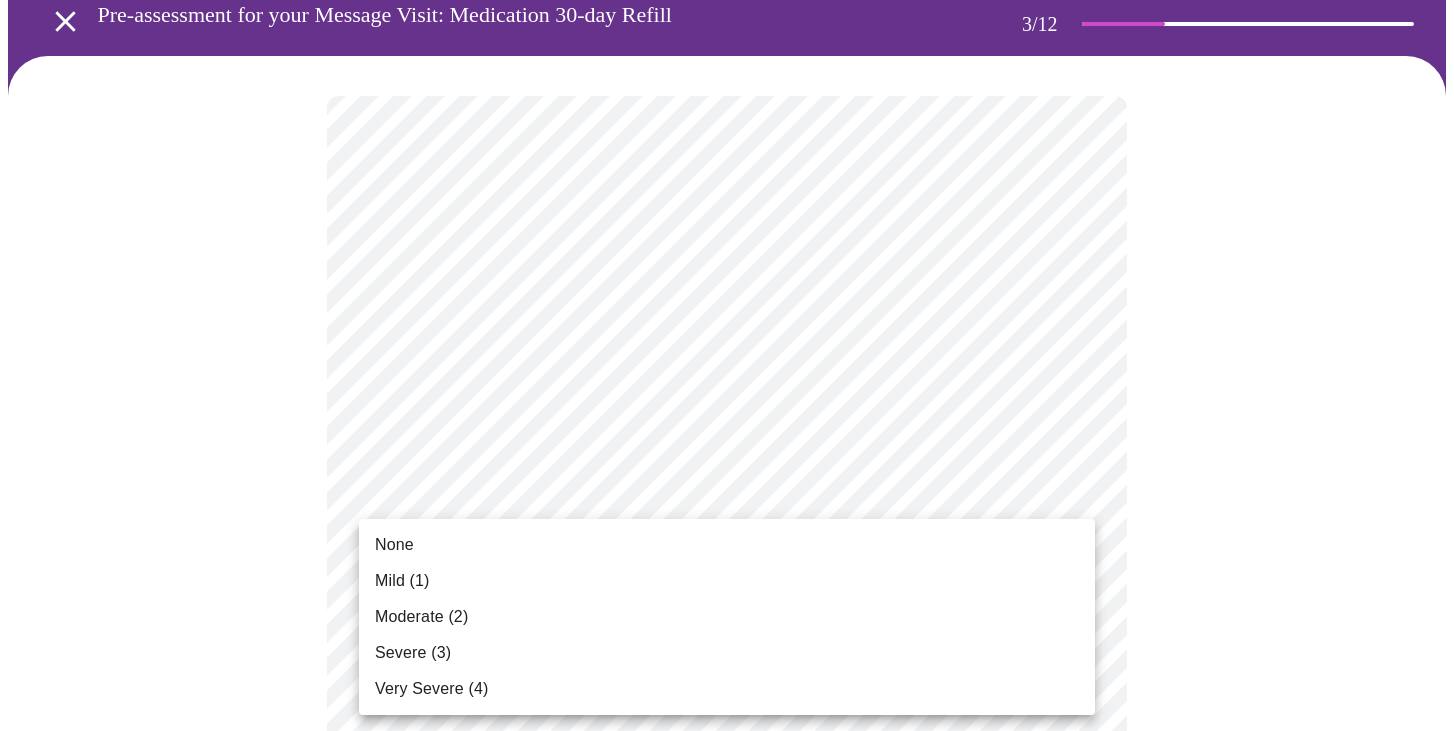 click on "MyMenopauseRx Appointments Messaging Labs Uploads Medications Community Refer a Friend Hi Sonia   Pre-assessment for your Message Visit: Medication 30-day Refill 3  /  12 Settings Billing Invoices Log out None Mild (1) Moderate (2) Severe (3) Very Severe (4)" at bounding box center [727, 1233] 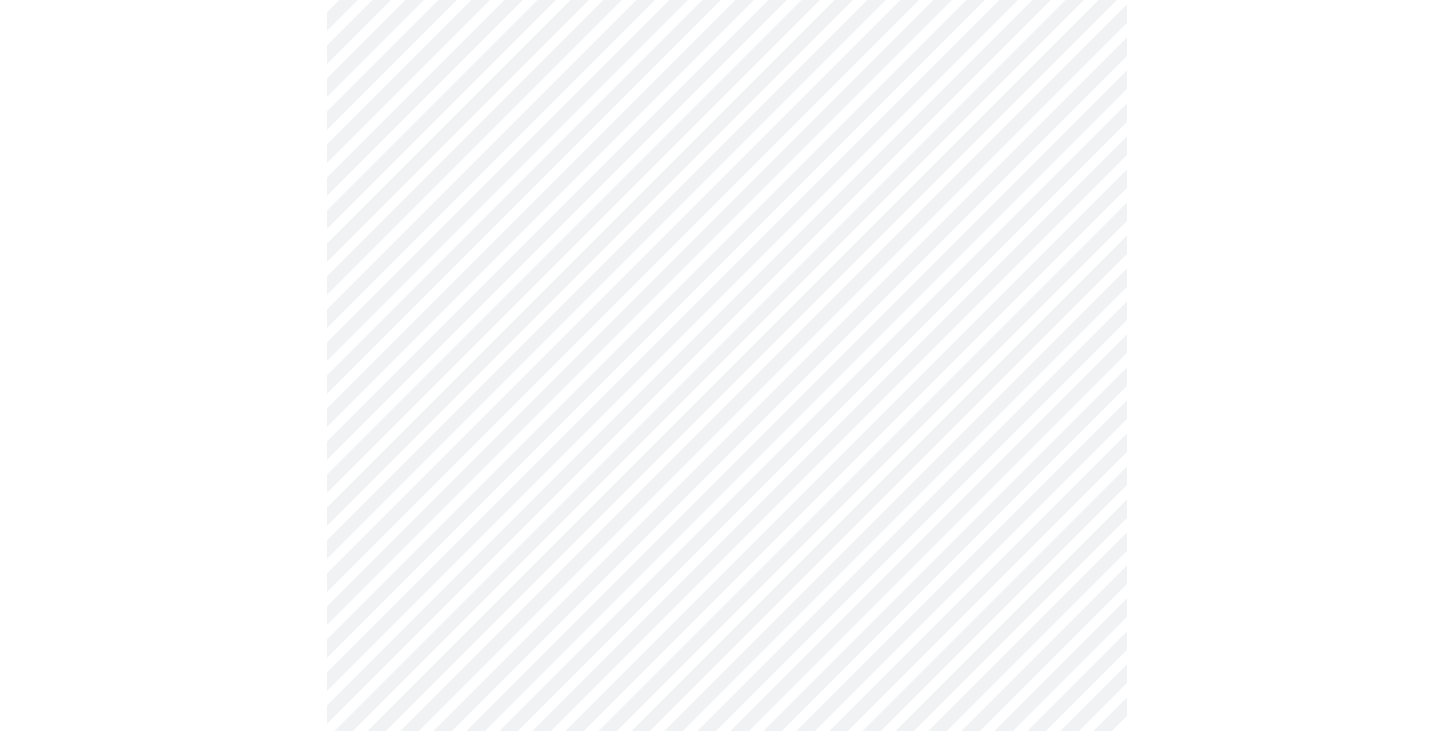 scroll, scrollTop: 302, scrollLeft: 0, axis: vertical 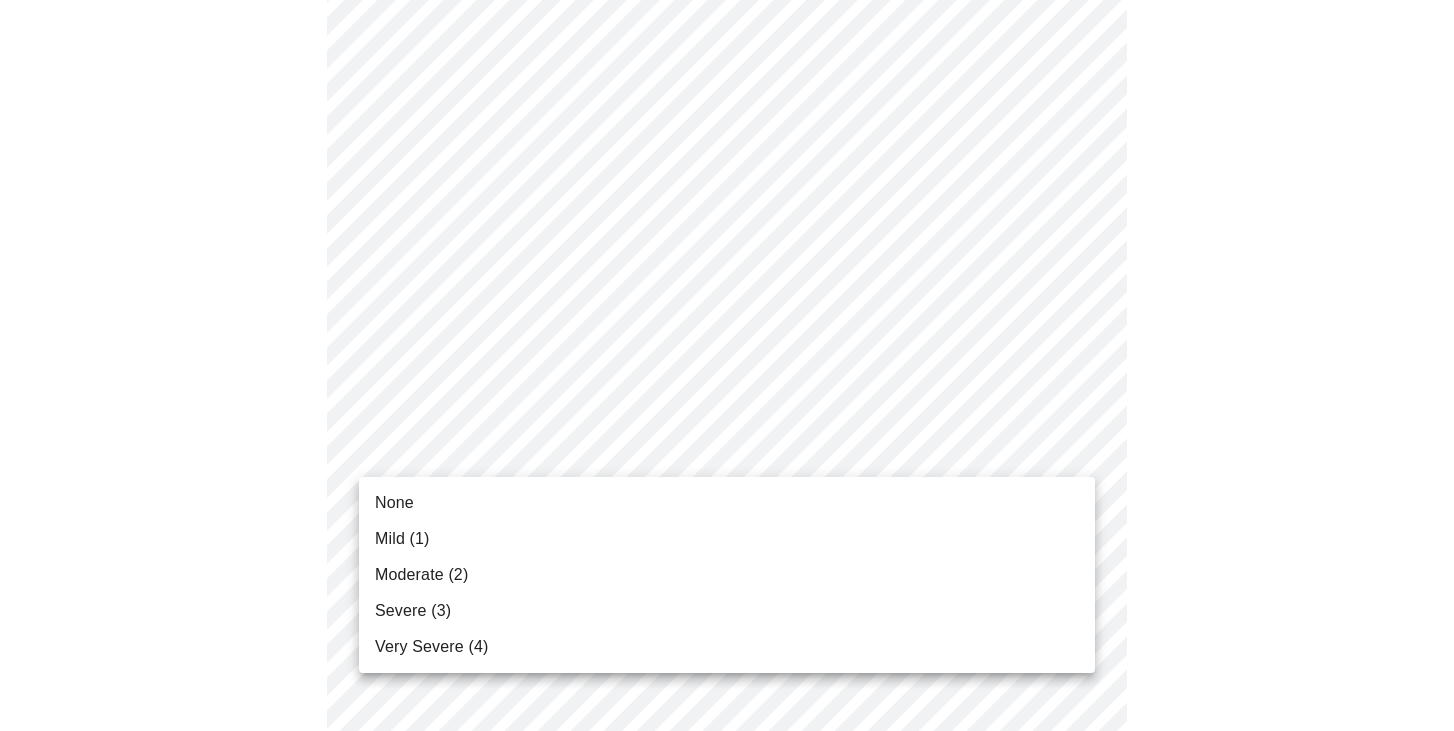 click on "MyMenopauseRx Appointments Messaging Labs Uploads Medications Community Refer a Friend Hi Sonia   Pre-assessment for your Message Visit: Medication 30-day Refill 3  /  12 Settings Billing Invoices Log out None Mild (1) Moderate (2) Severe (3) Very Severe (4)" at bounding box center [727, 1008] 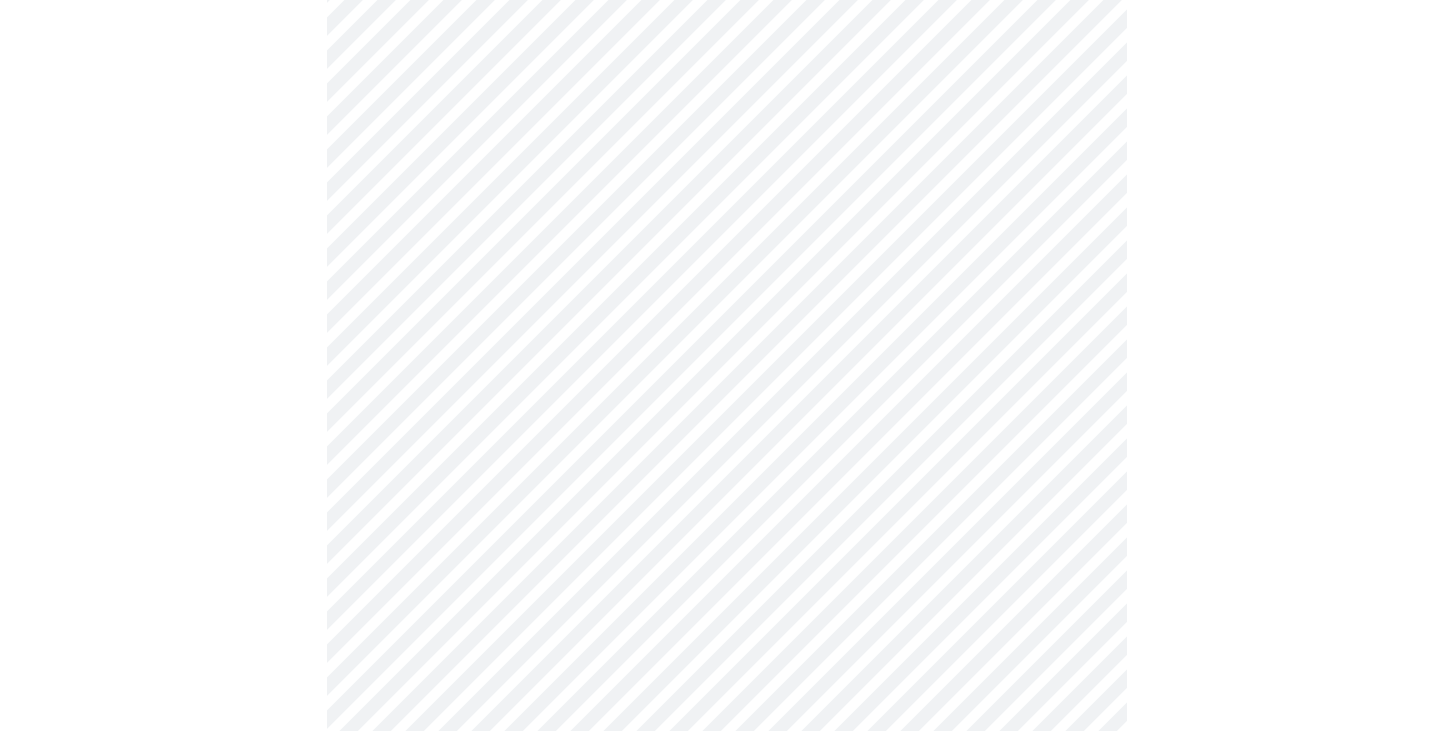 scroll, scrollTop: 364, scrollLeft: 0, axis: vertical 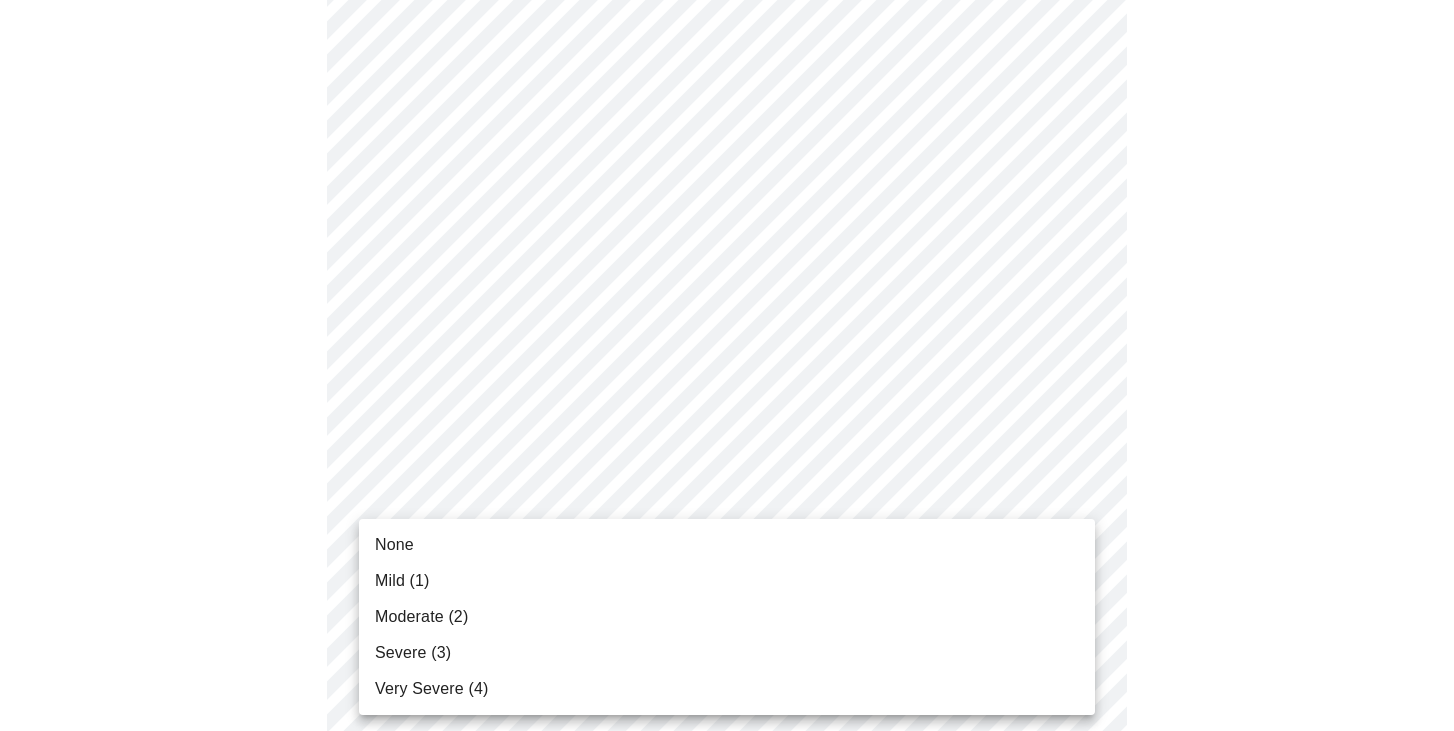 click on "MyMenopauseRx Appointments Messaging Labs Uploads Medications Community Refer a Friend Hi Sonia   Pre-assessment for your Message Visit: Medication 30-day Refill 3  /  12 Settings Billing Invoices Log out None Mild (1) Moderate (2) Severe (3) Very Severe (4)" at bounding box center [727, 932] 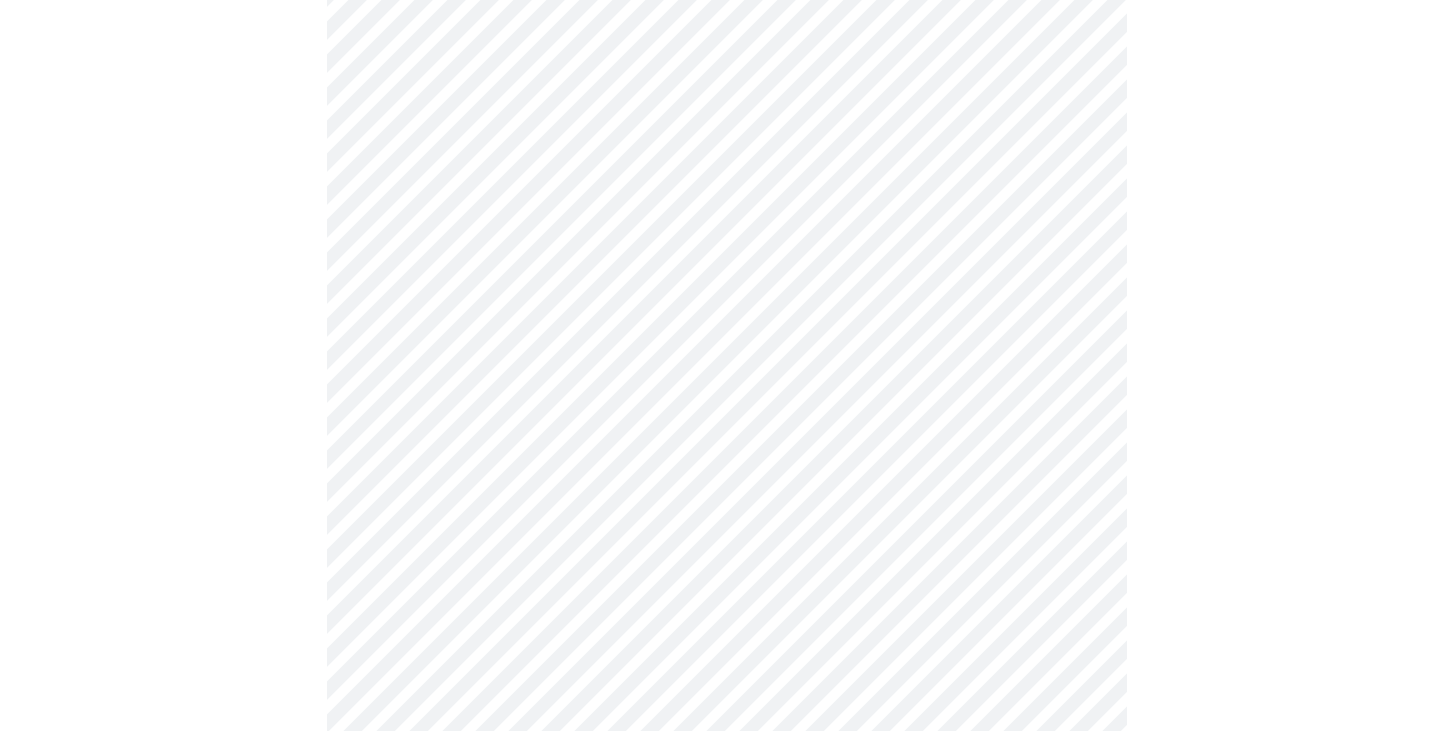 click on "MyMenopauseRx Appointments Messaging Labs Uploads Medications Community Refer a Friend Hi Sonia   Pre-assessment for your Message Visit: Medication 30-day Refill 3  /  12 Settings Billing Invoices Log out" at bounding box center [727, 918] 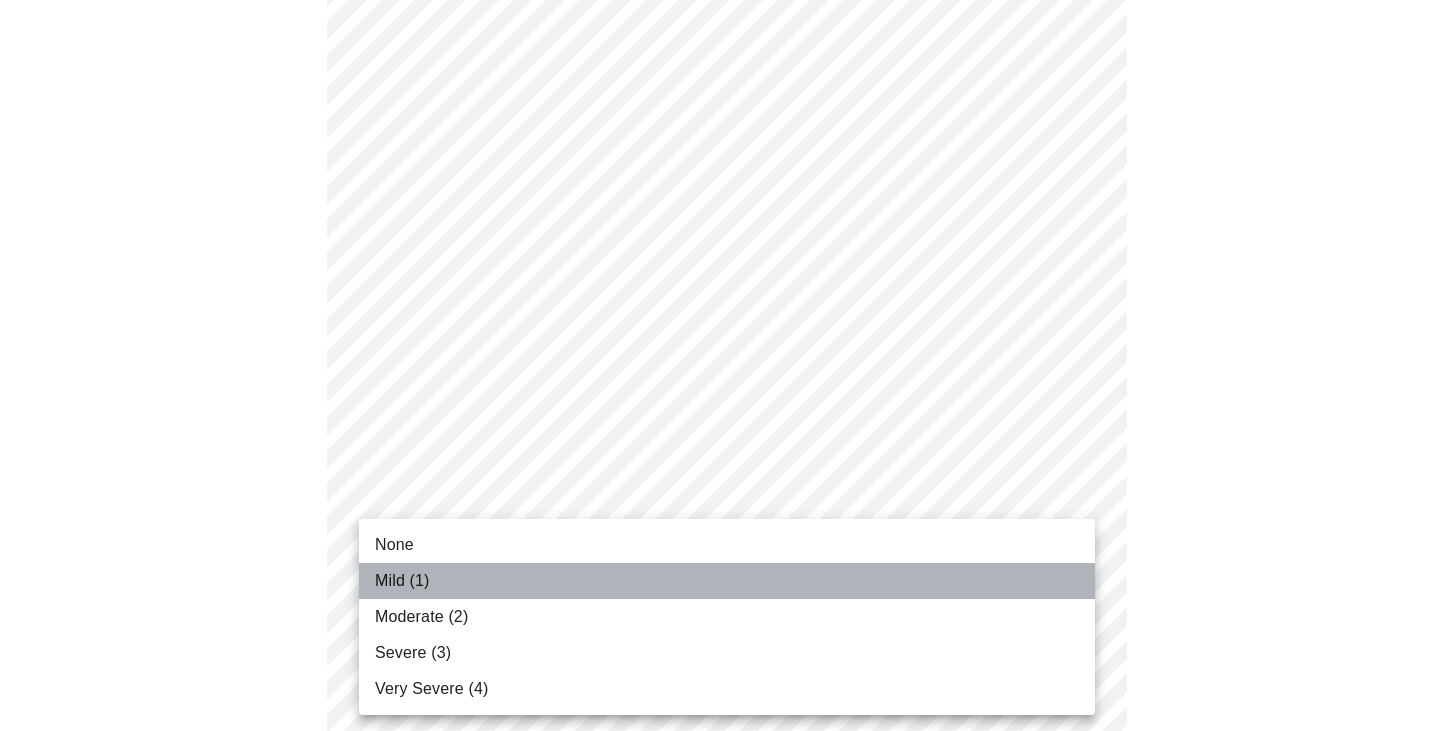 click on "Mild (1)" at bounding box center [727, 581] 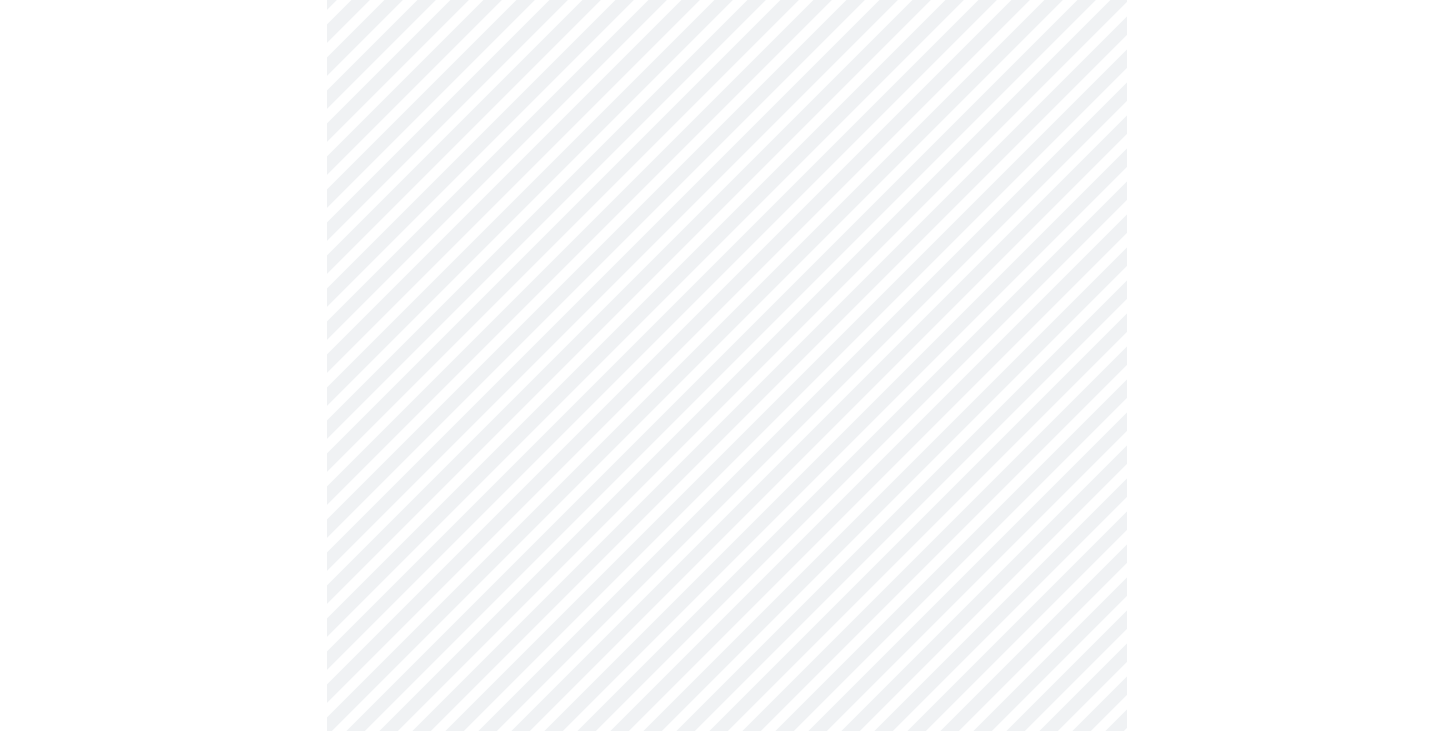 scroll, scrollTop: 547, scrollLeft: 0, axis: vertical 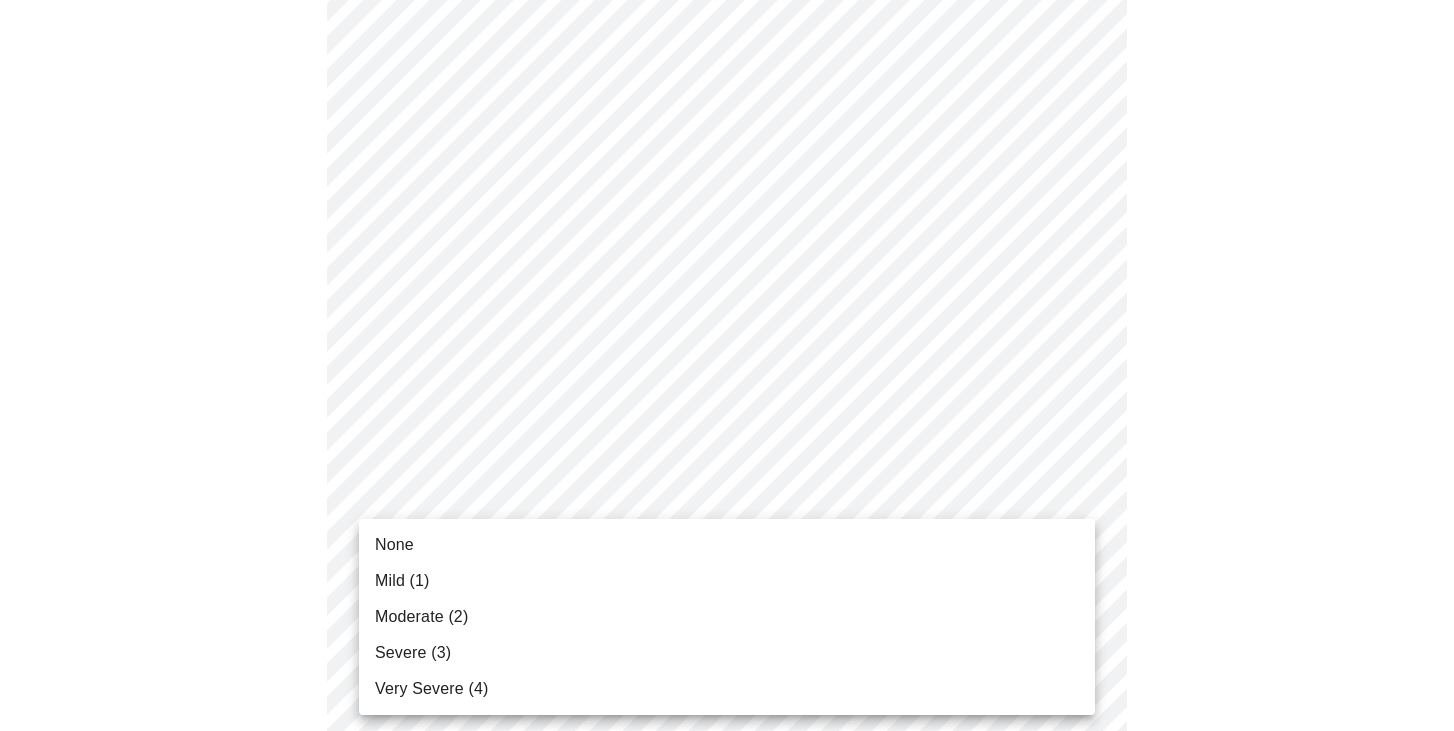 click on "MyMenopauseRx Appointments Messaging Labs Uploads Medications Community Refer a Friend Hi Sonia   Pre-assessment for your Message Visit: Medication 30-day Refill 3  /  12 Settings Billing Invoices Log out None Mild (1) Moderate (2) Severe (3) Very Severe (4)" at bounding box center (727, 735) 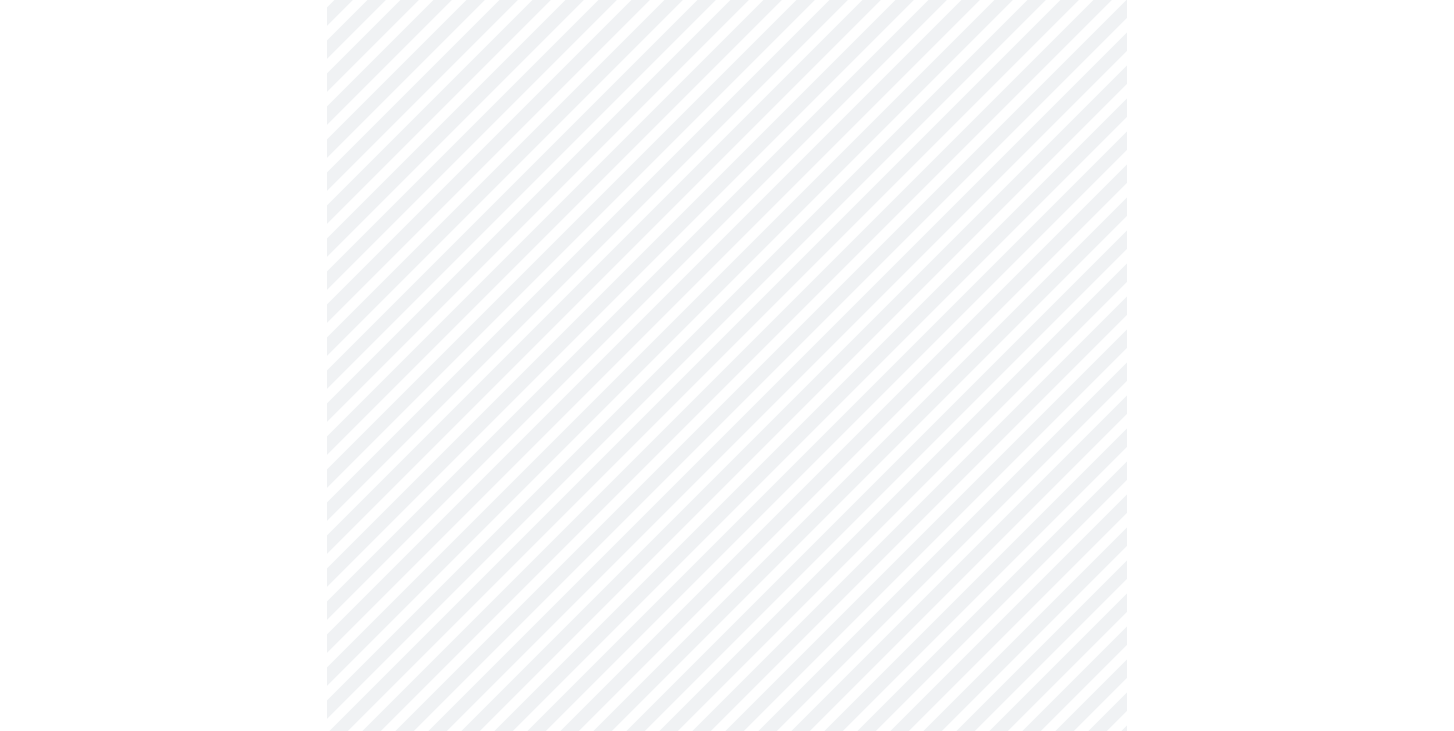 scroll, scrollTop: 654, scrollLeft: 0, axis: vertical 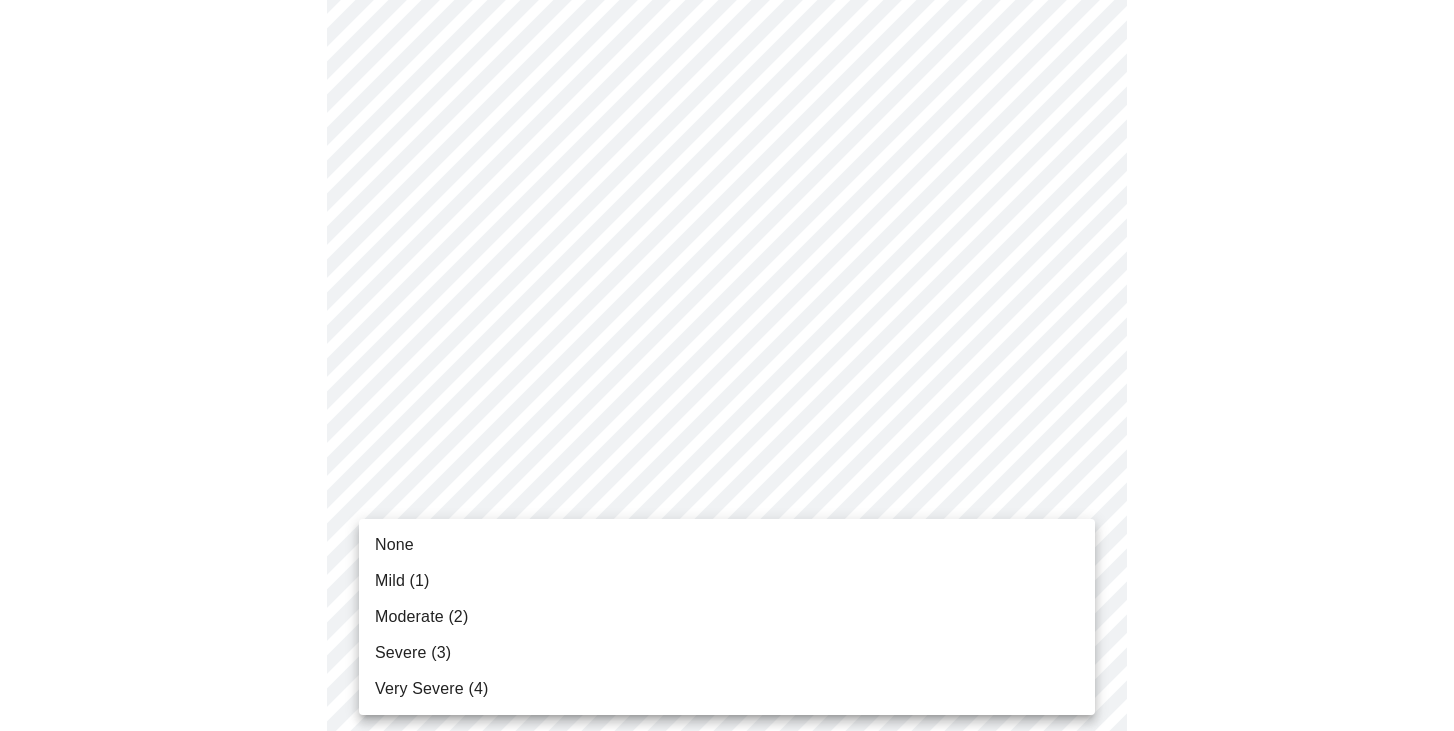 click on "MyMenopauseRx Appointments Messaging Labs Uploads Medications Community Refer a Friend Hi Sonia   Pre-assessment for your Message Visit: Medication 30-day Refill 3  /  12 Settings Billing Invoices Log out None Mild (1) Moderate (2) Severe (3) Very Severe (4)" at bounding box center (727, 614) 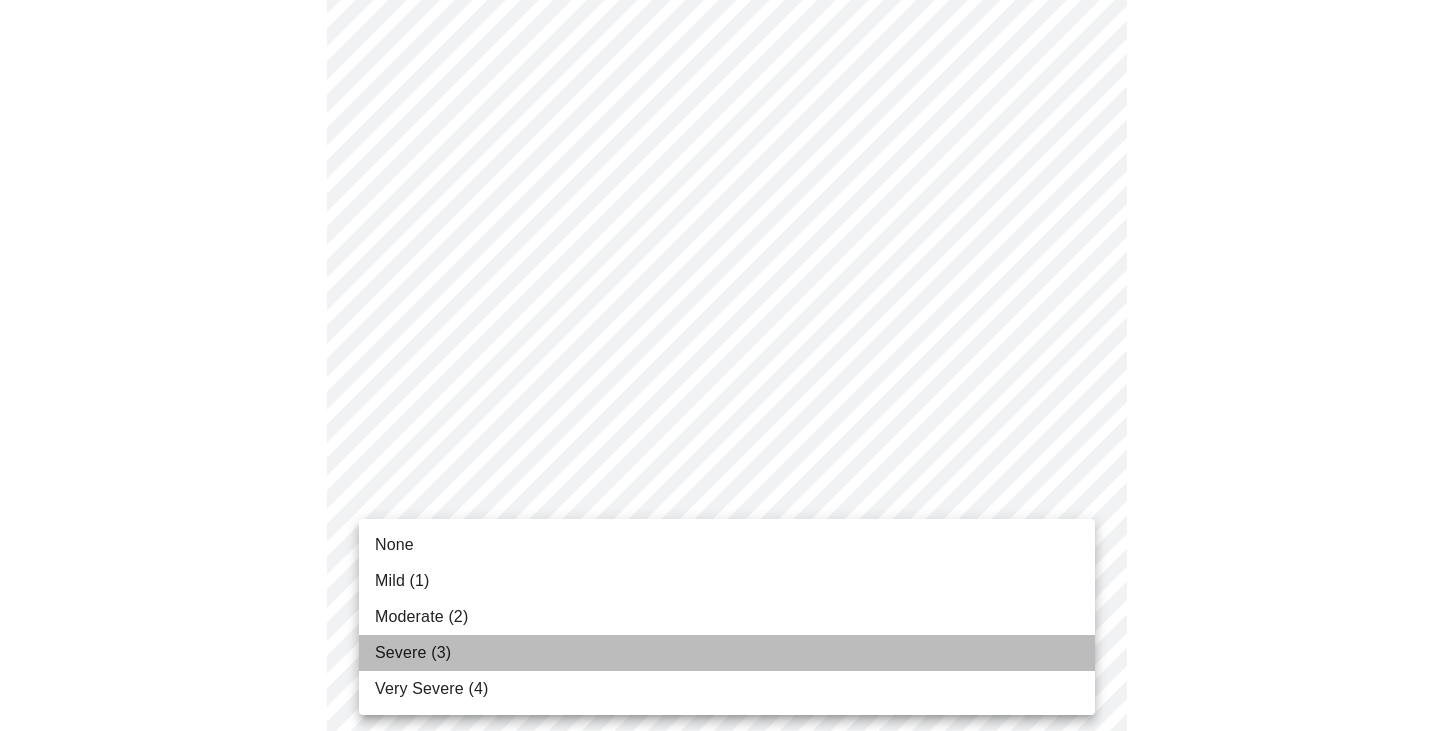 click on "Severe (3)" at bounding box center (727, 653) 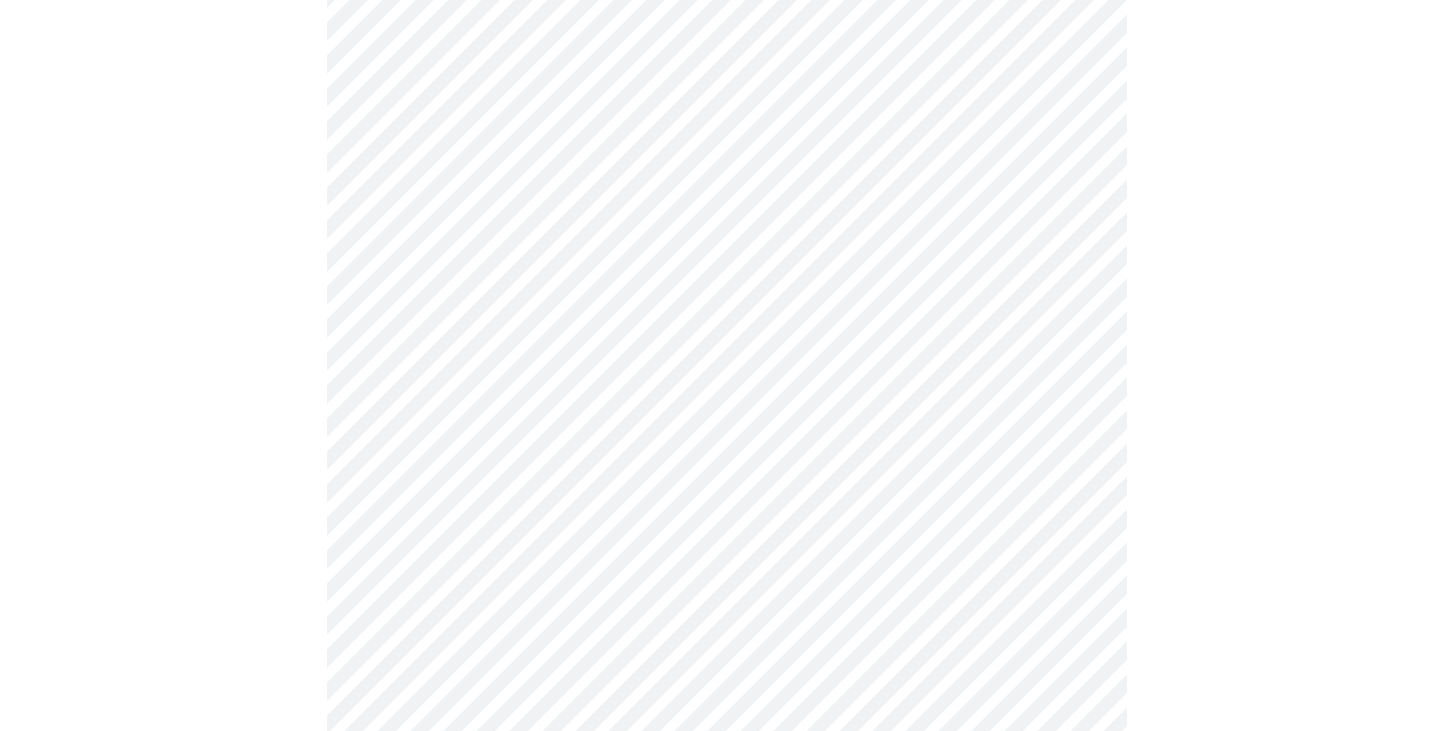 scroll, scrollTop: 862, scrollLeft: 0, axis: vertical 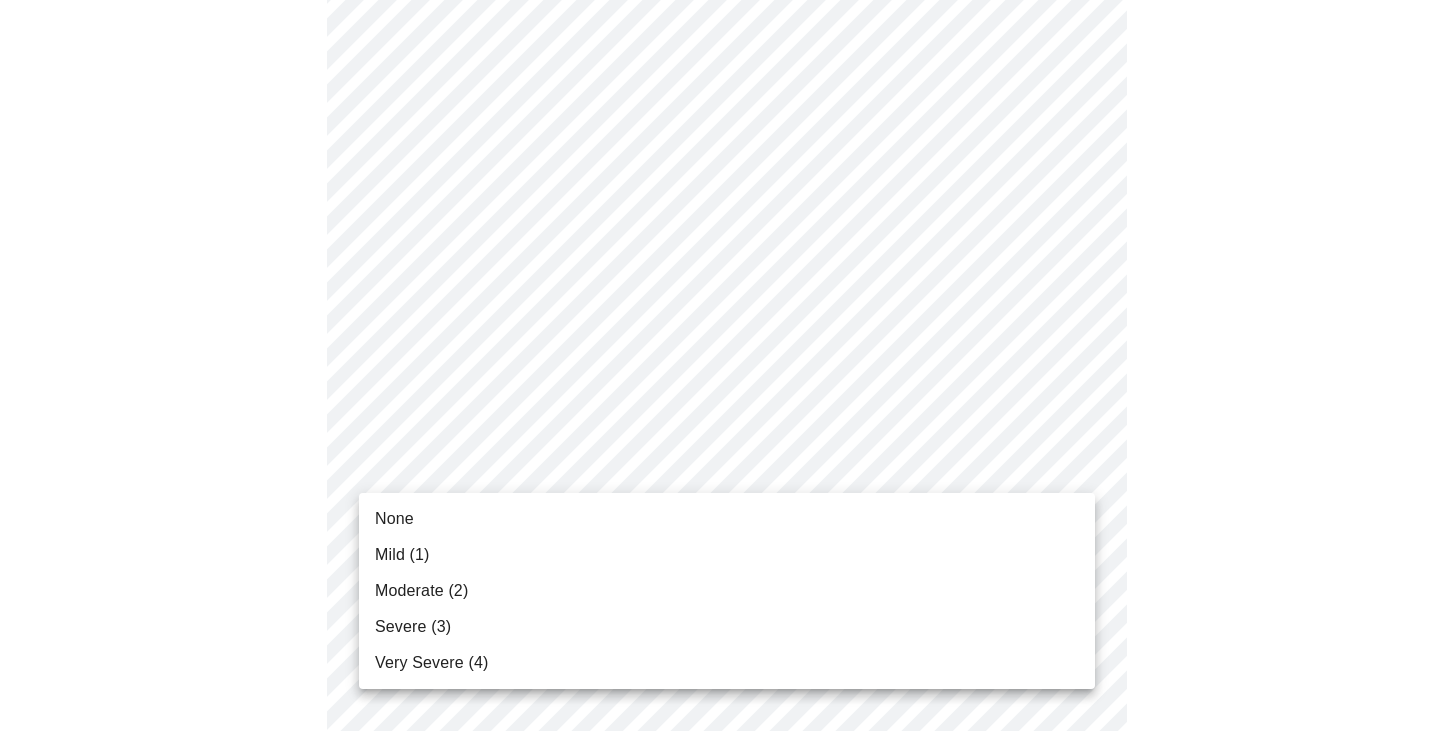 click on "MyMenopauseRx Appointments Messaging Labs Uploads Medications Community Refer a Friend Hi Sonia   Pre-assessment for your Message Visit: Medication 30-day Refill 3  /  12 Settings Billing Invoices Log out None Mild (1) Moderate (2) Severe (3) Very Severe (4)" at bounding box center [727, 392] 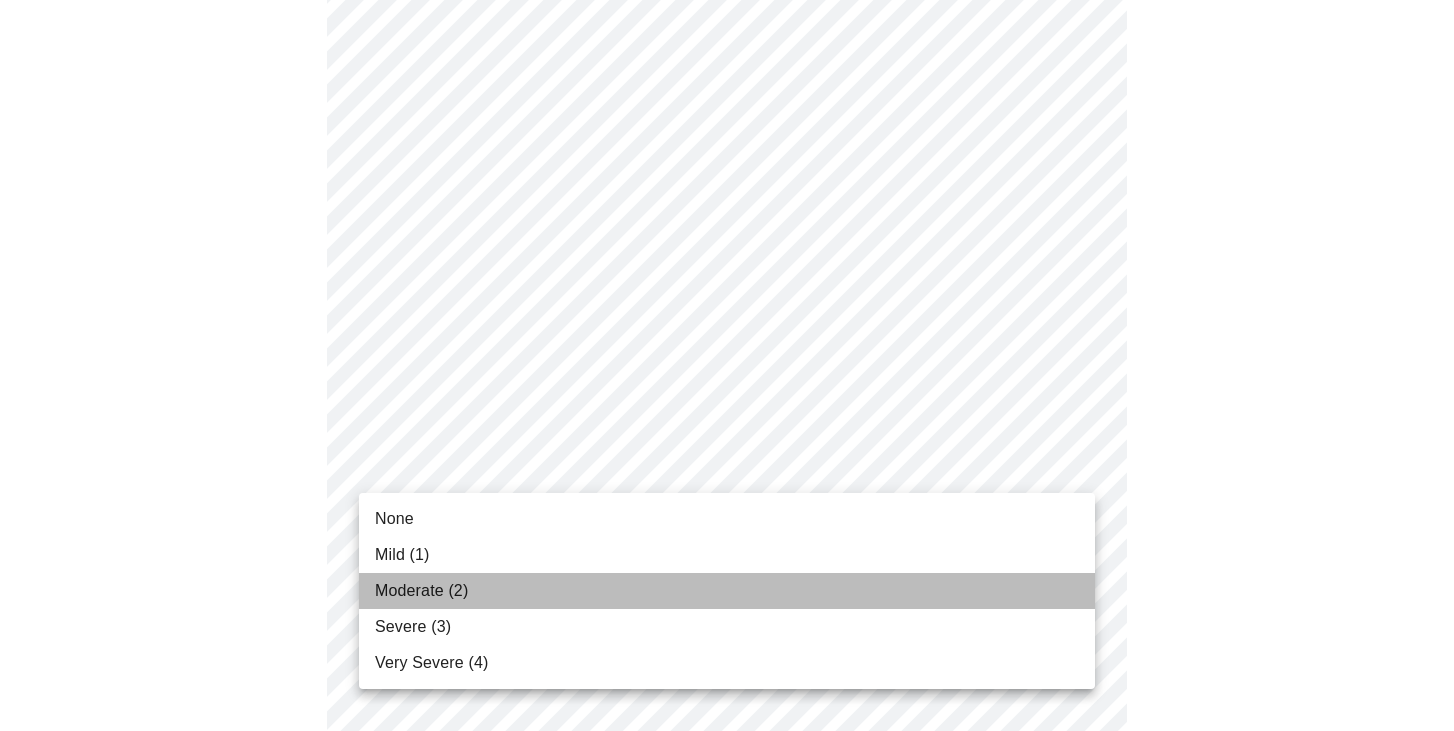 click on "Moderate (2)" at bounding box center [727, 591] 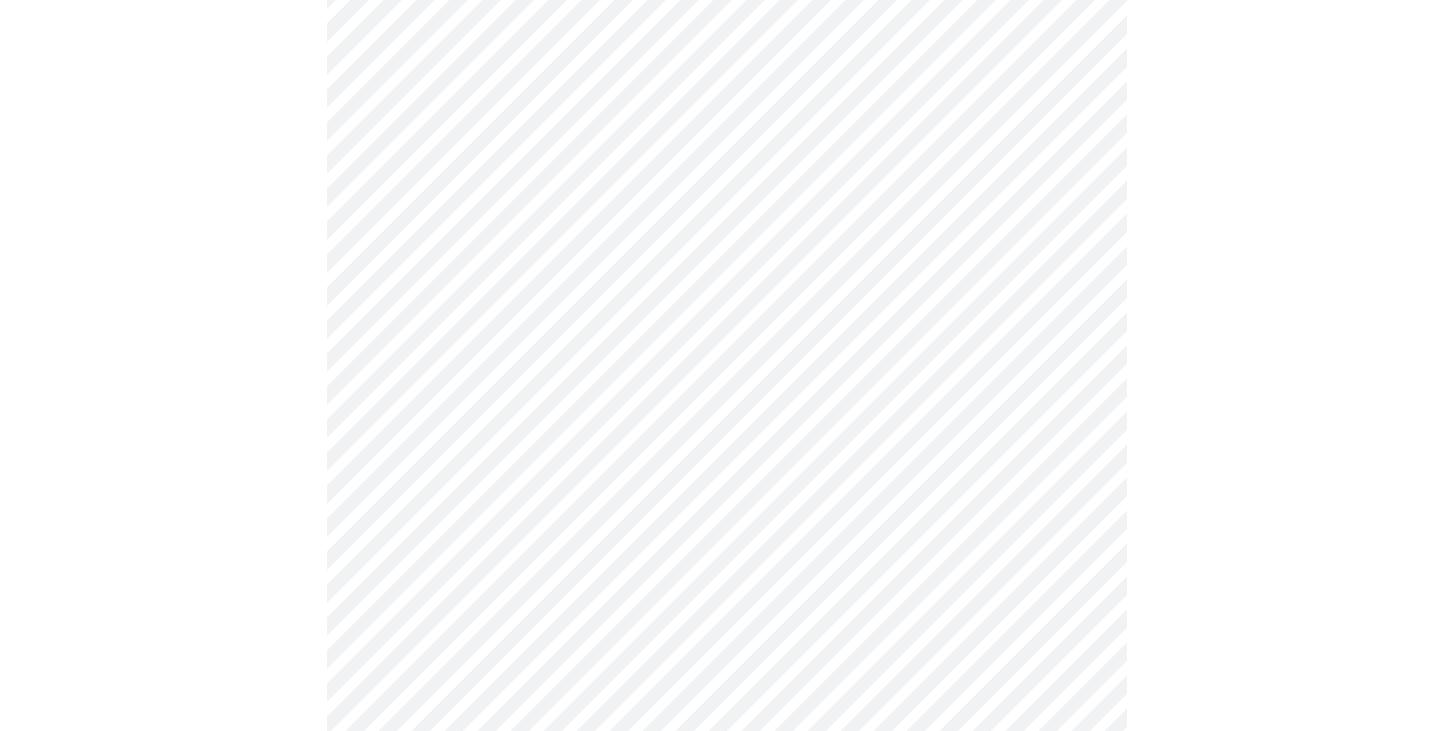 scroll, scrollTop: 965, scrollLeft: 0, axis: vertical 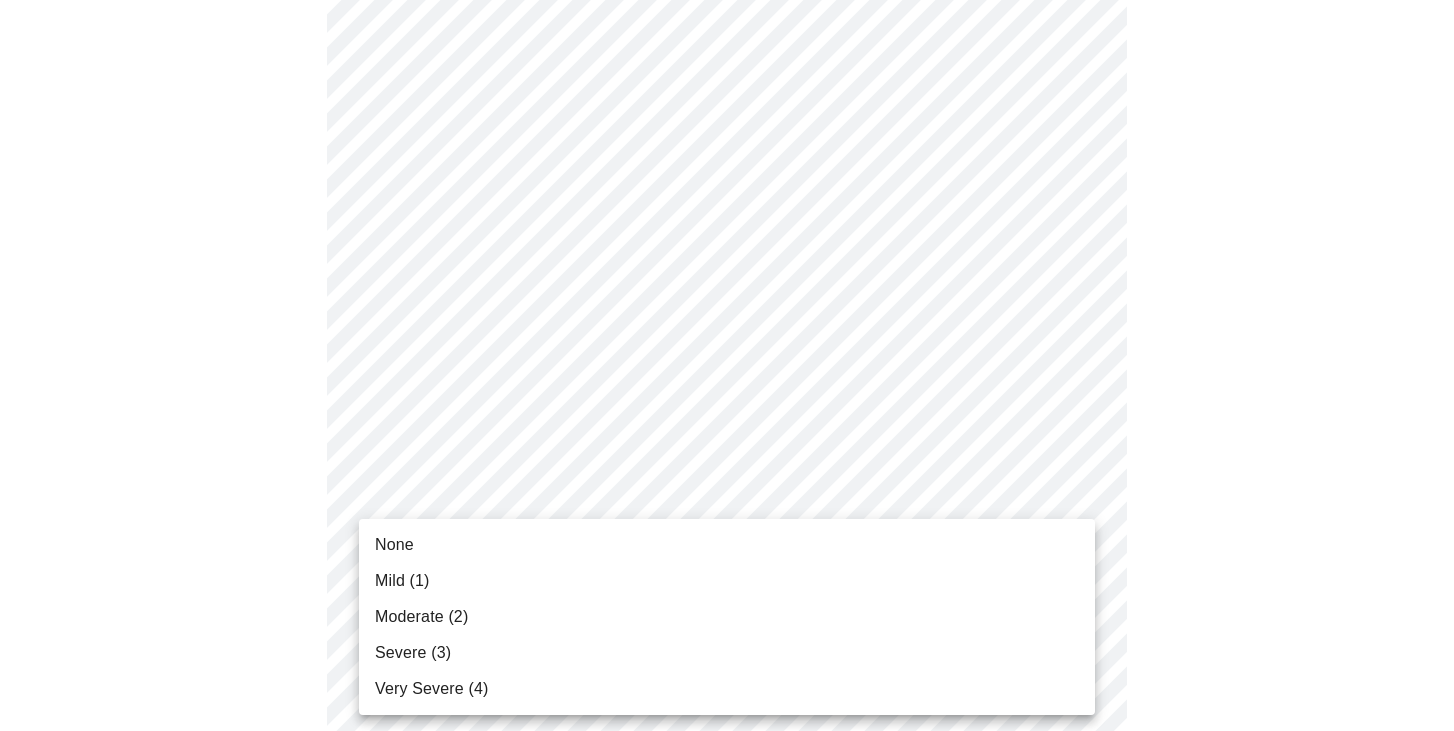 click on "MyMenopauseRx Appointments Messaging Labs Uploads Medications Community Refer a Friend Hi Sonia   Pre-assessment for your Message Visit: Medication 30-day Refill 3  /  12 Settings Billing Invoices Log out None Mild (1) Moderate (2) Severe (3) Very Severe (4)" at bounding box center [727, 275] 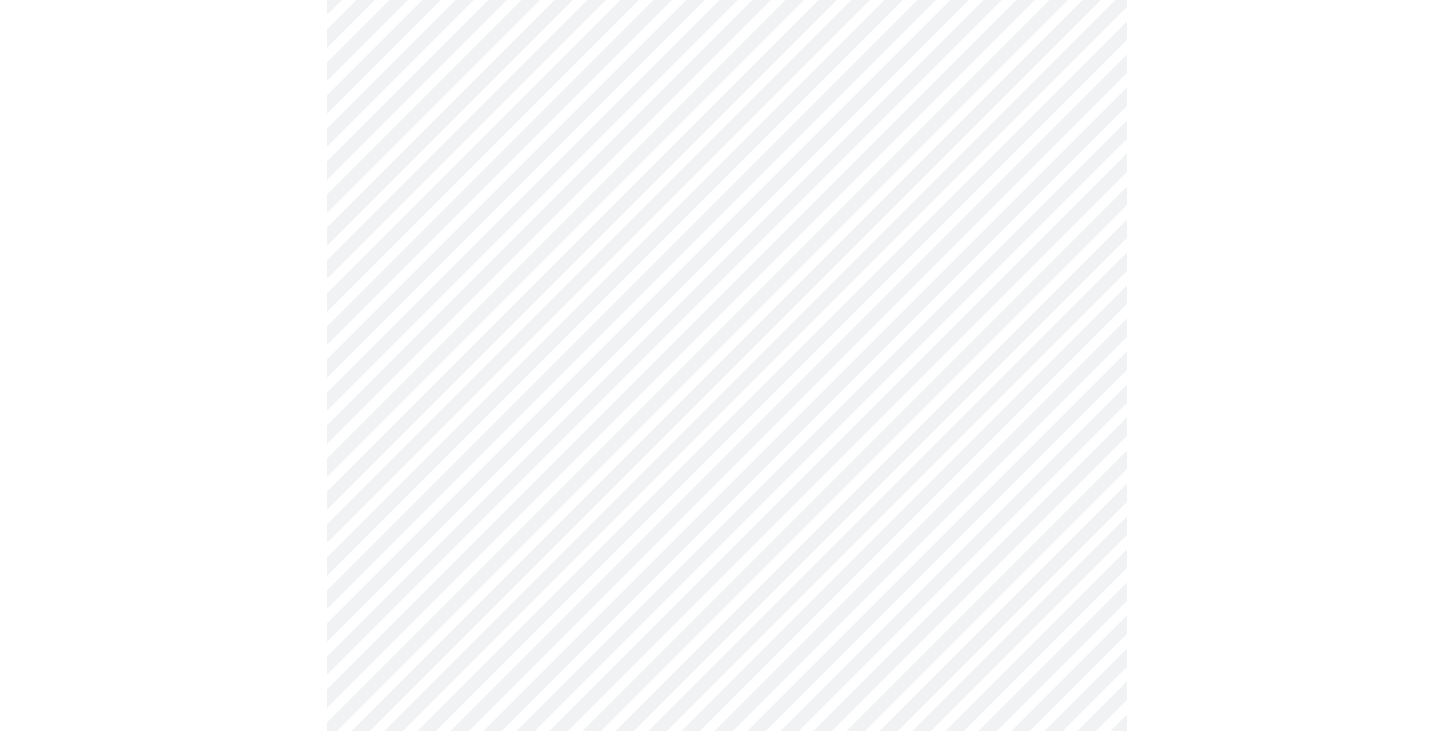 scroll, scrollTop: 1086, scrollLeft: 0, axis: vertical 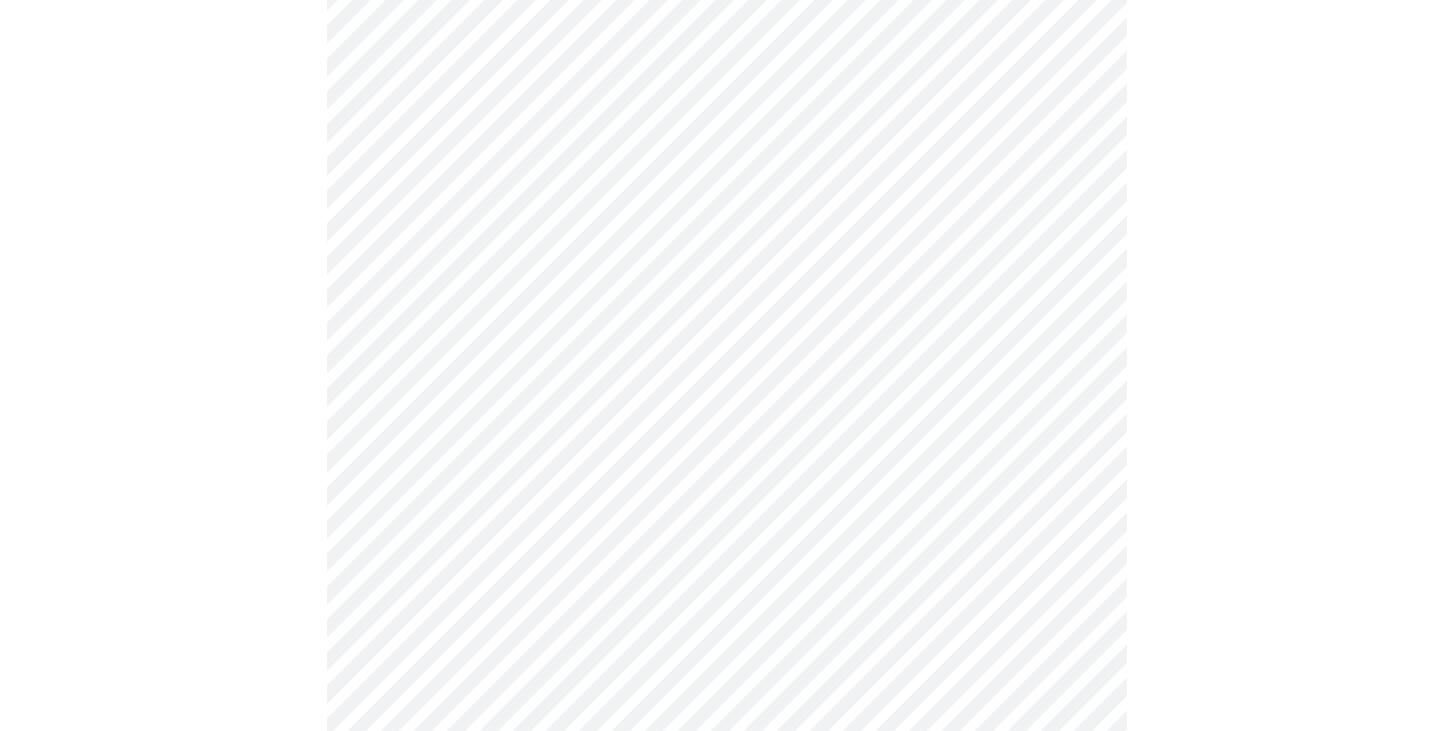 click on "MyMenopauseRx Appointments Messaging Labs Uploads Medications Community Refer a Friend Hi Sonia   Pre-assessment for your Message Visit: Medication 30-day Refill 3  /  12 Settings Billing Invoices Log out" at bounding box center [727, 140] 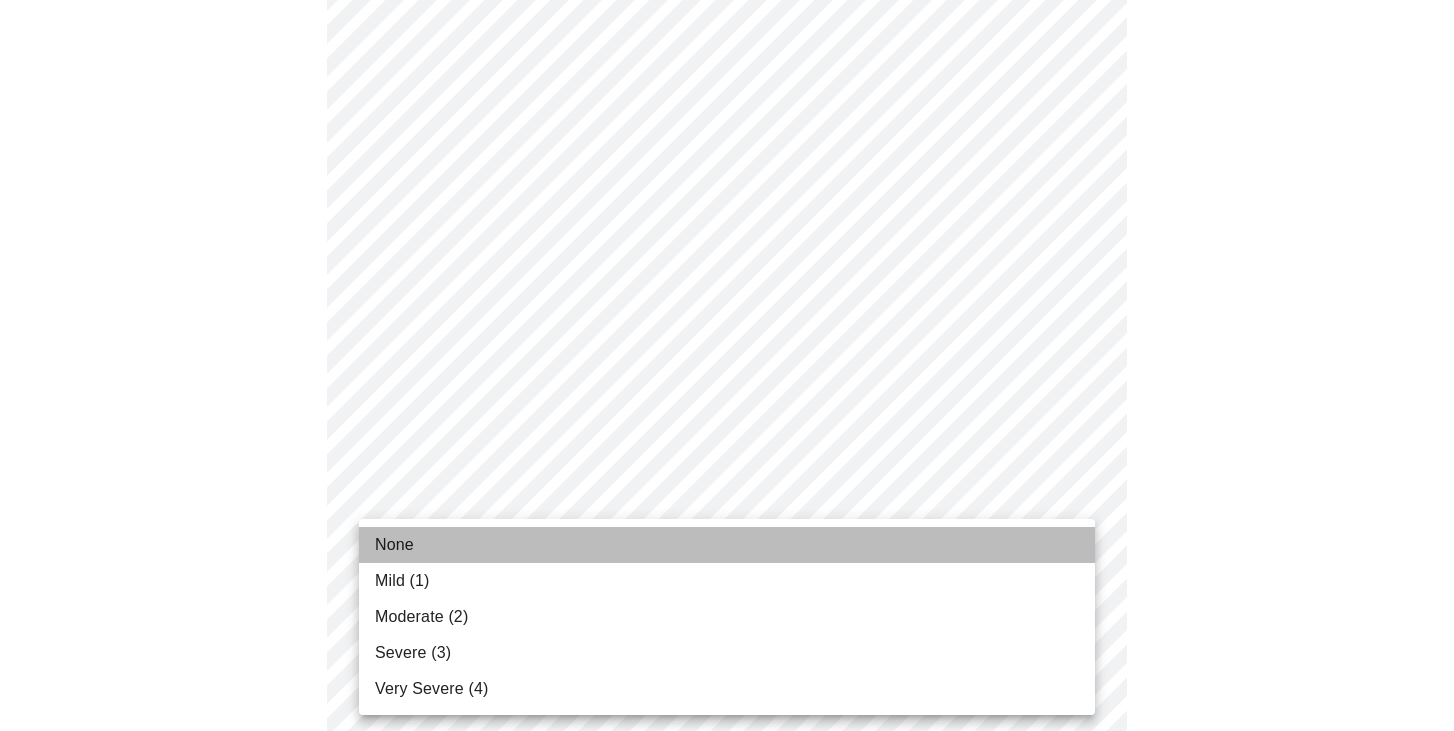 click on "None" at bounding box center (727, 545) 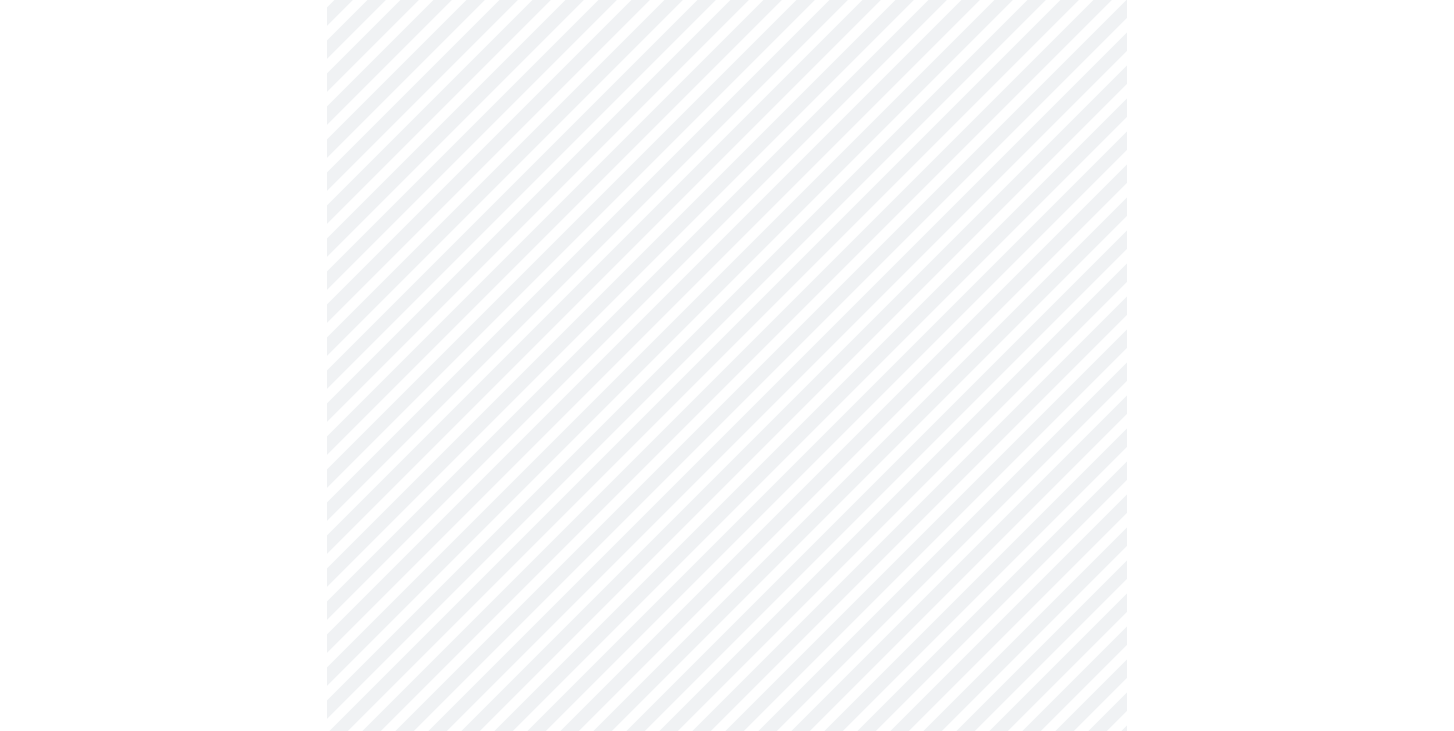 scroll, scrollTop: 1238, scrollLeft: 0, axis: vertical 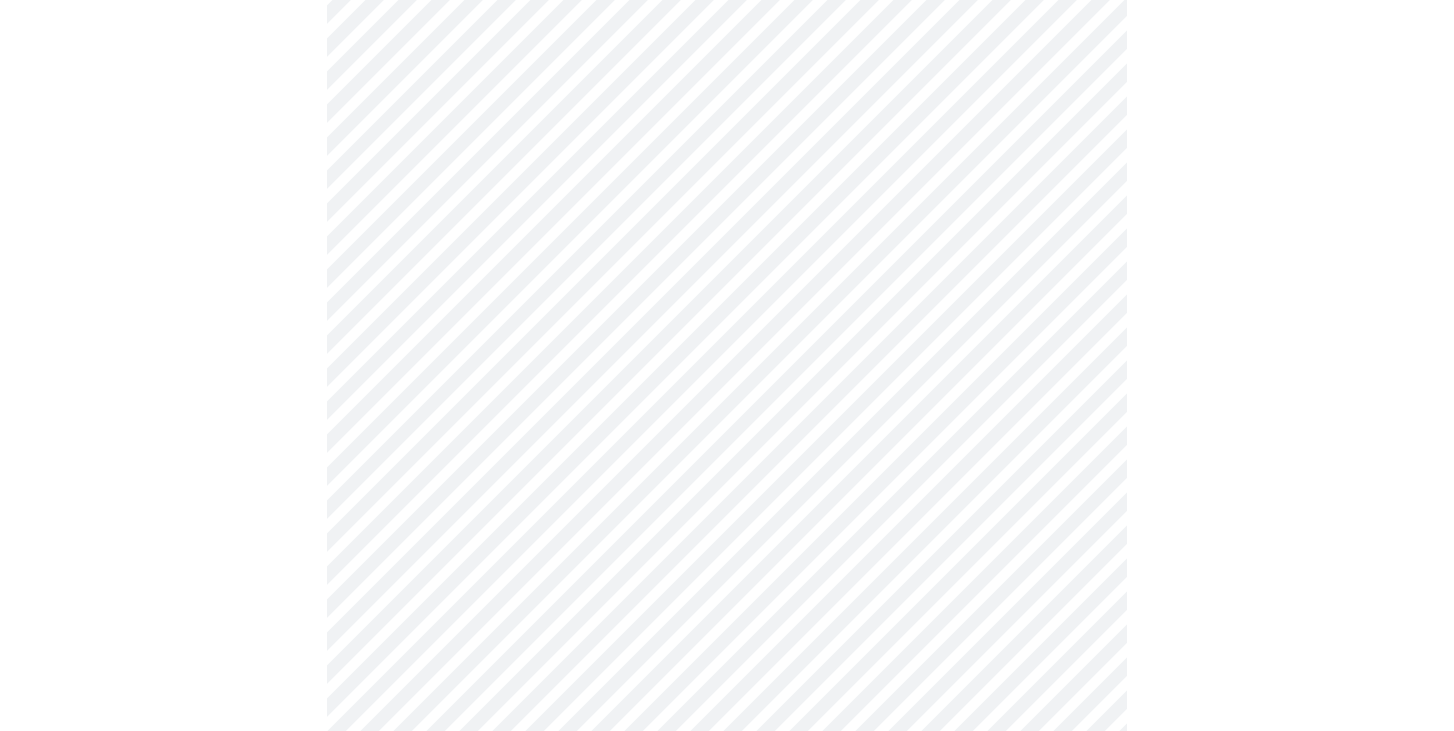 click on "MyMenopauseRx Appointments Messaging Labs Uploads Medications Community Refer a Friend Hi Sonia   Pre-assessment for your Message Visit: Medication 30-day Refill 3  /  12 Settings Billing Invoices Log out" at bounding box center (727, -26) 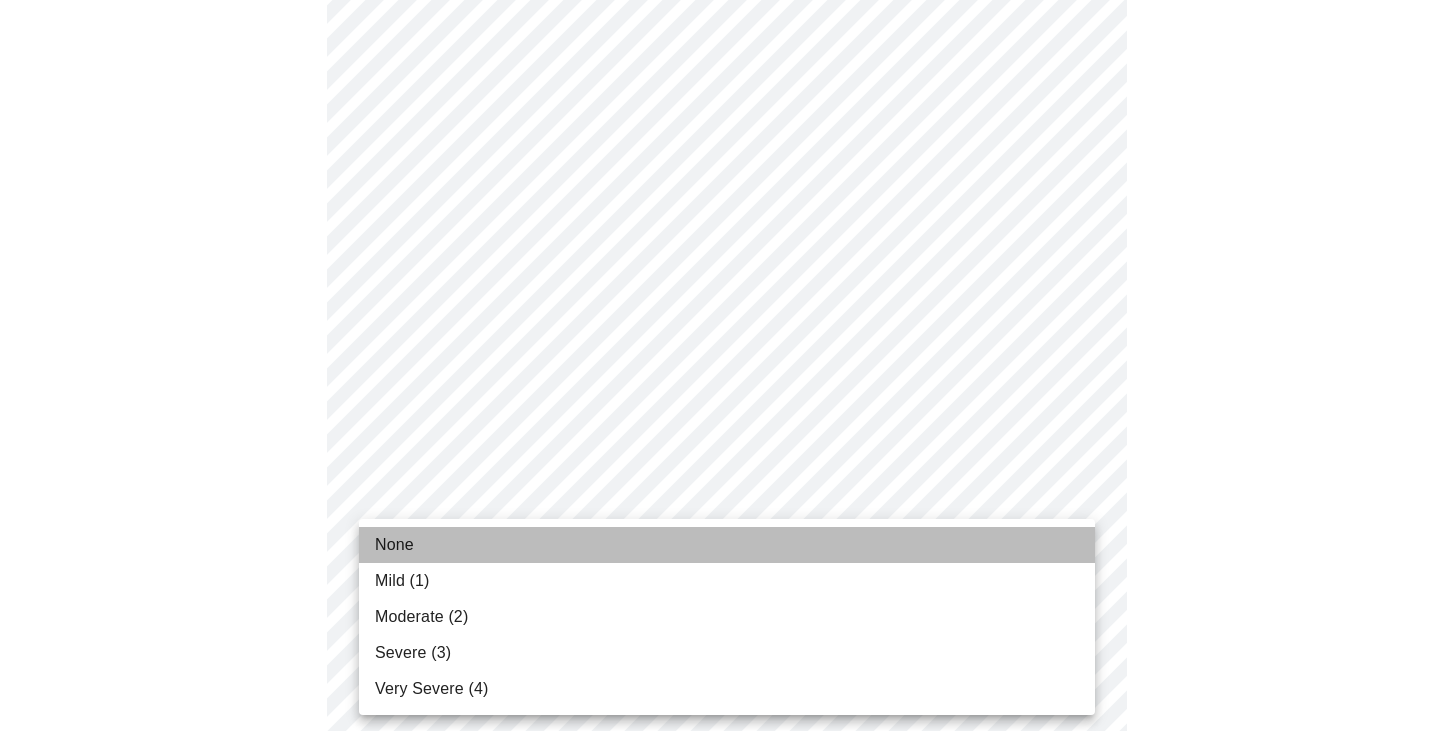 click on "None" at bounding box center (727, 545) 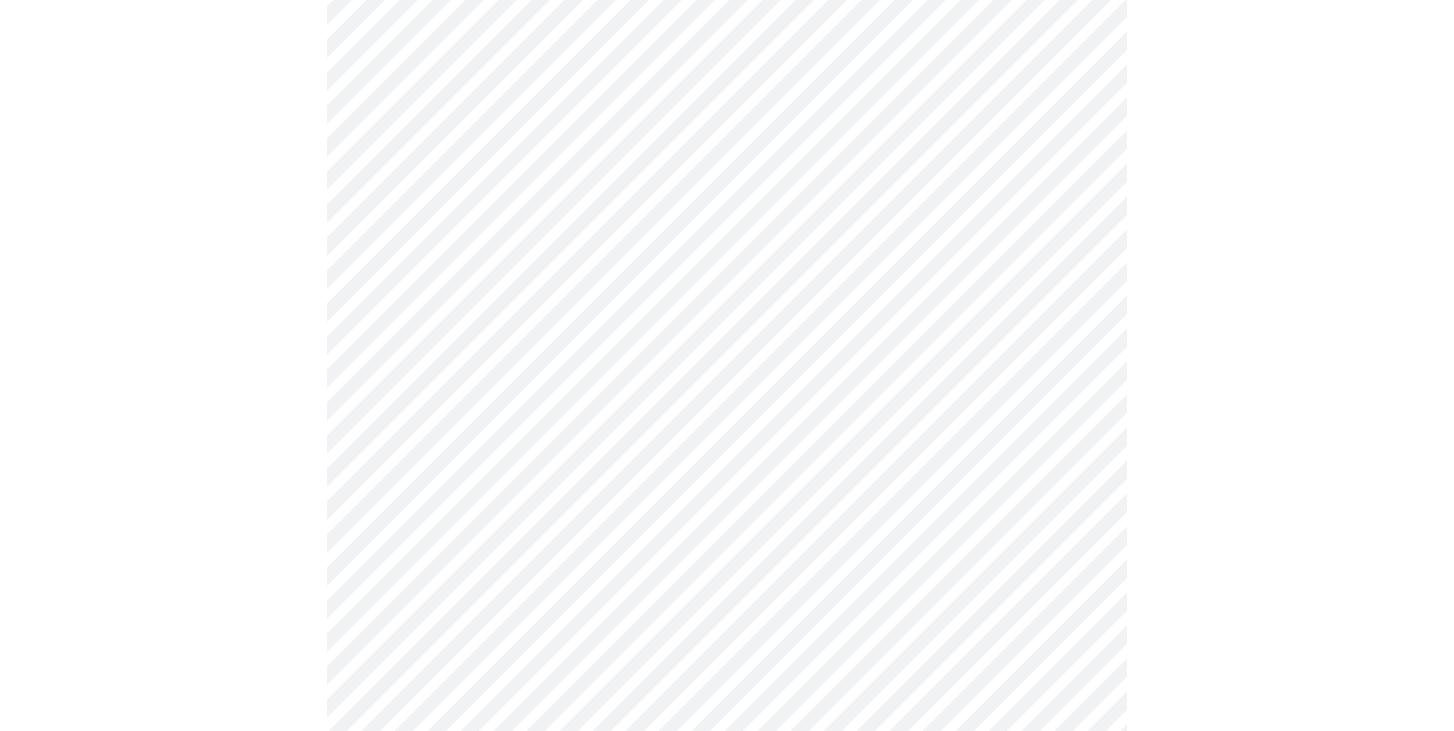 scroll, scrollTop: 1509, scrollLeft: 0, axis: vertical 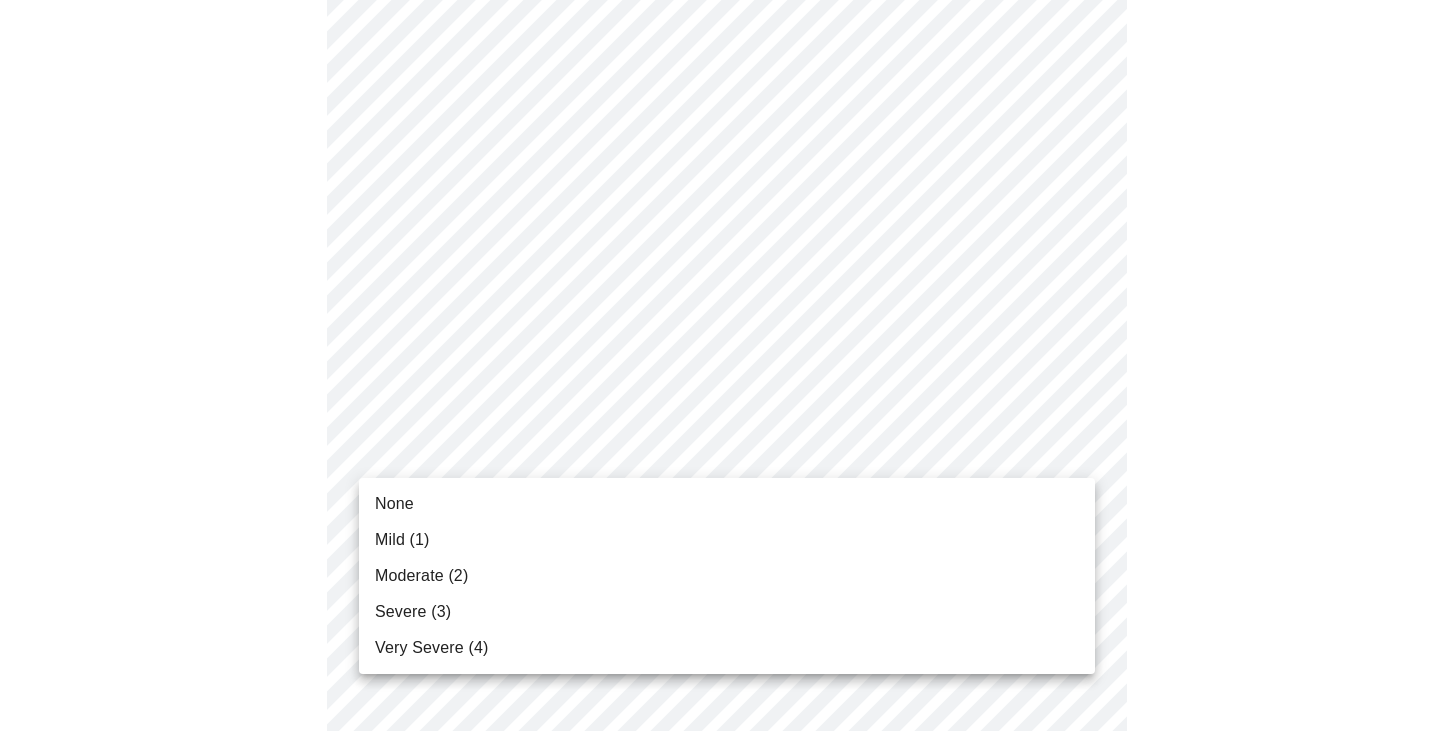 click on "MyMenopauseRx Appointments Messaging Labs Uploads Medications Community Refer a Friend Hi Sonia   Pre-assessment for your Message Visit: Medication 30-day Refill 3  /  12 Settings Billing Invoices Log out None Mild (1) Moderate (2) Severe (3) Very Severe (4)" at bounding box center [727, -311] 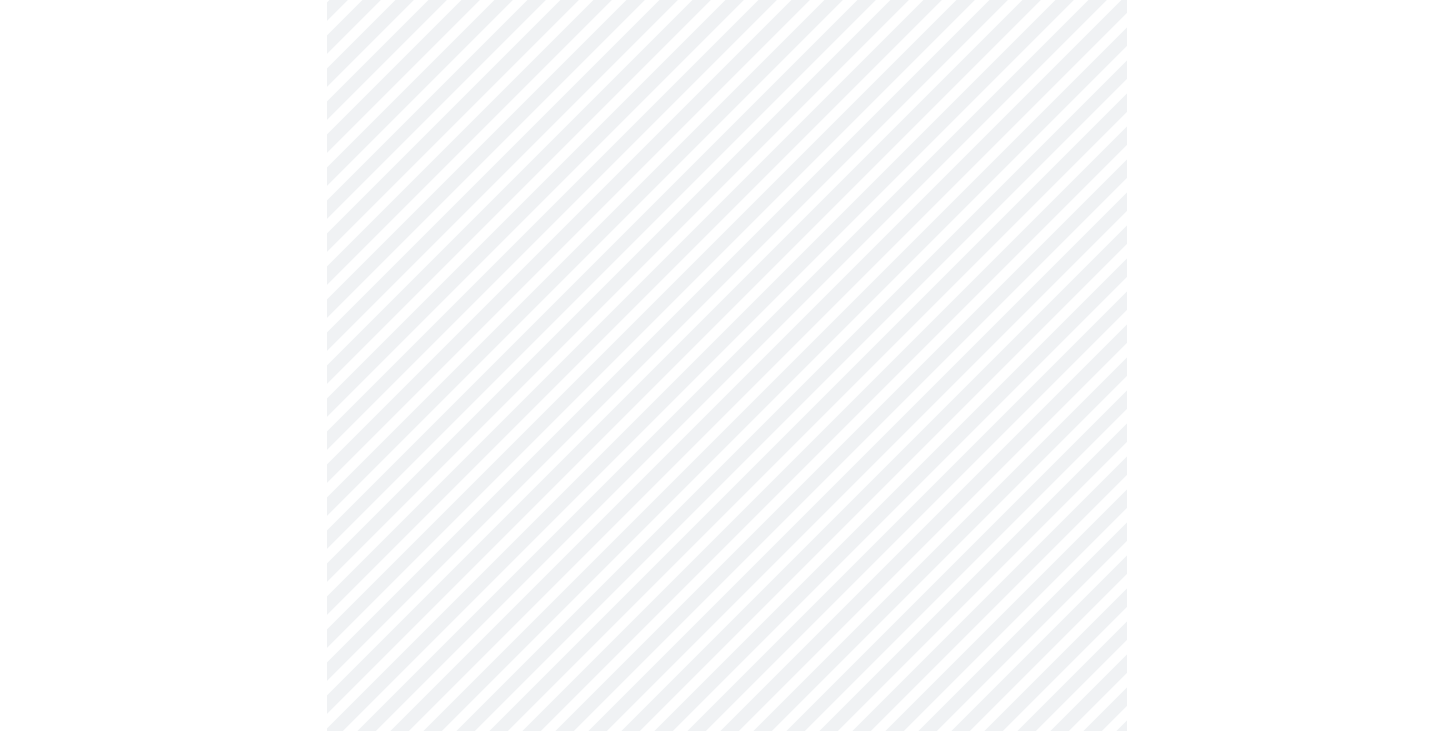 scroll, scrollTop: 783, scrollLeft: 0, axis: vertical 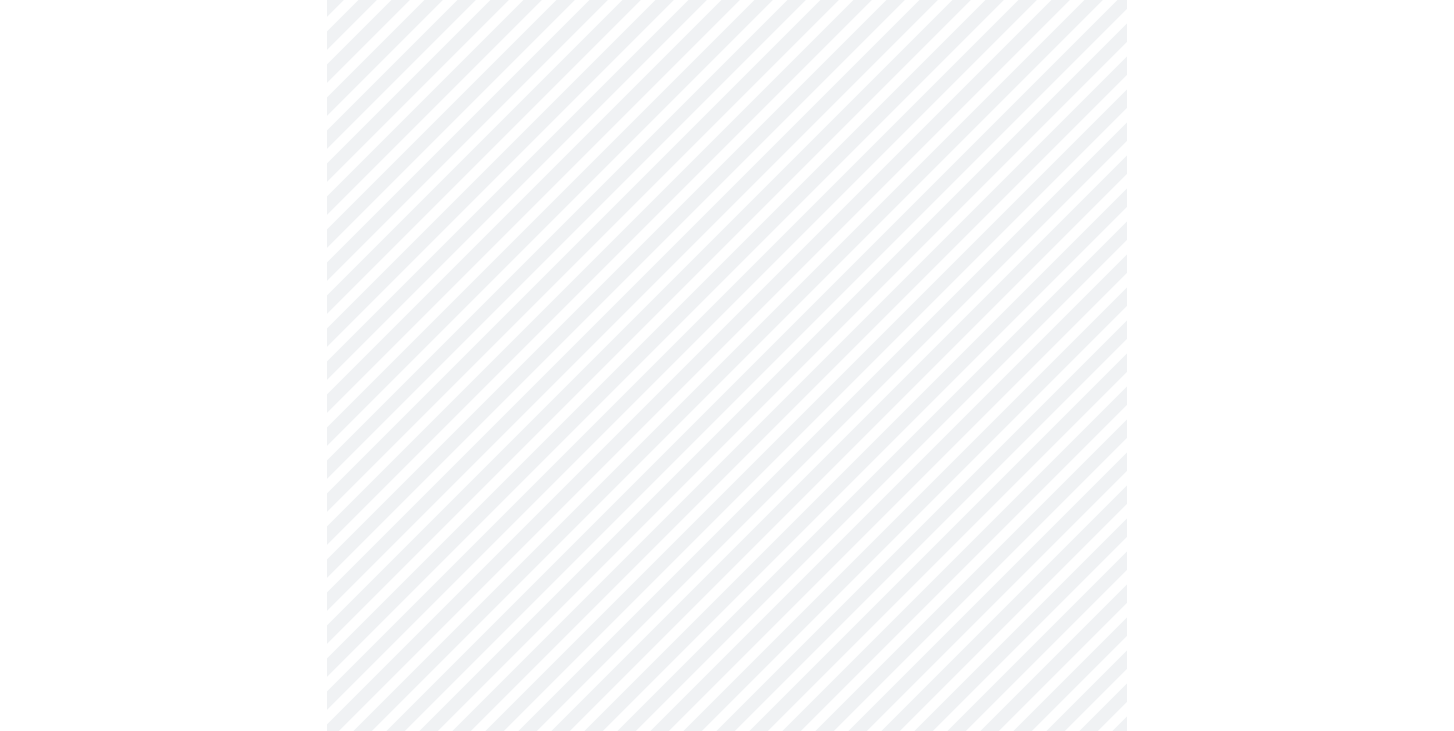 click on "MyMenopauseRx Appointments Messaging Labs Uploads Medications Community Refer a Friend Hi Sonia   Pre-assessment for your Message Visit: Medication 30-day Refill 4  /  12 Settings Billing Invoices Log out" at bounding box center [727, 171] 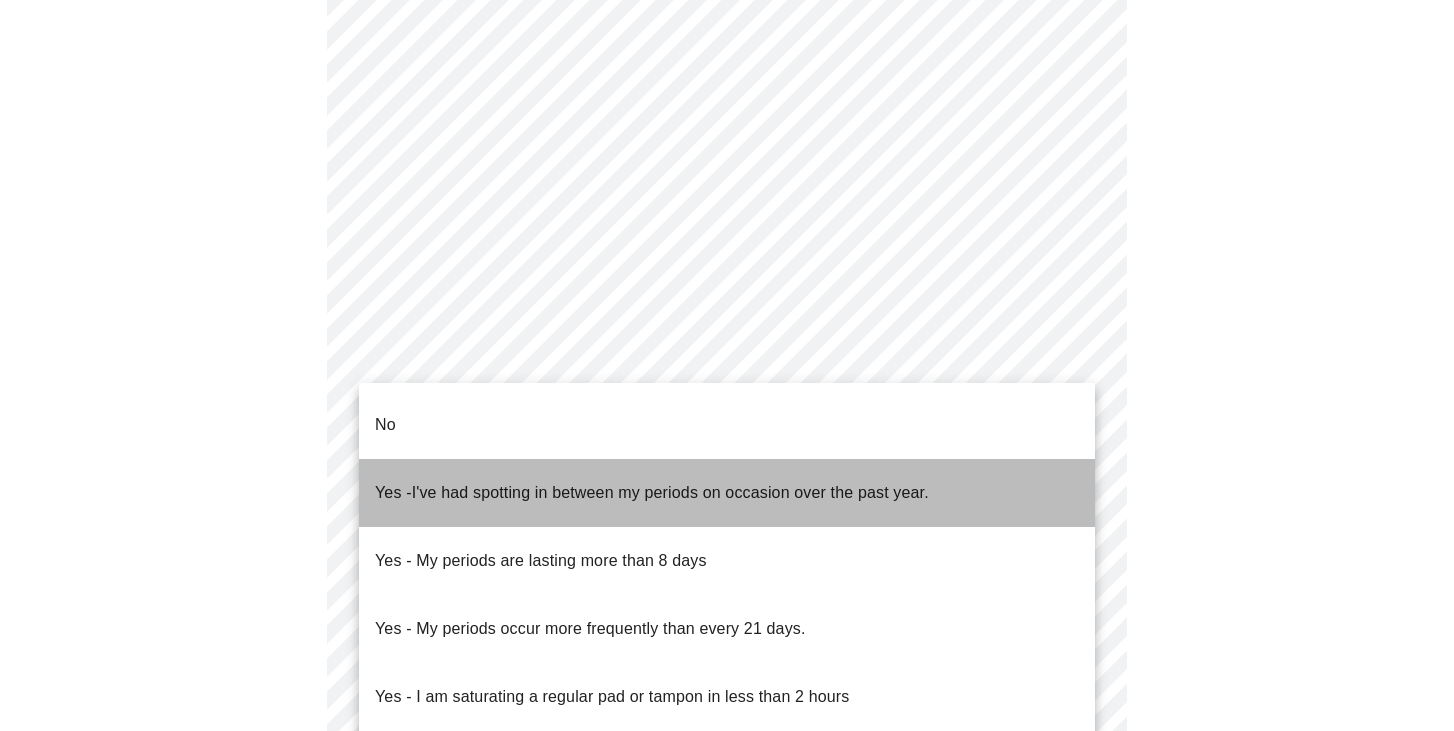 click on "I've had spotting in between my periods on occasion over the past year." at bounding box center [670, 492] 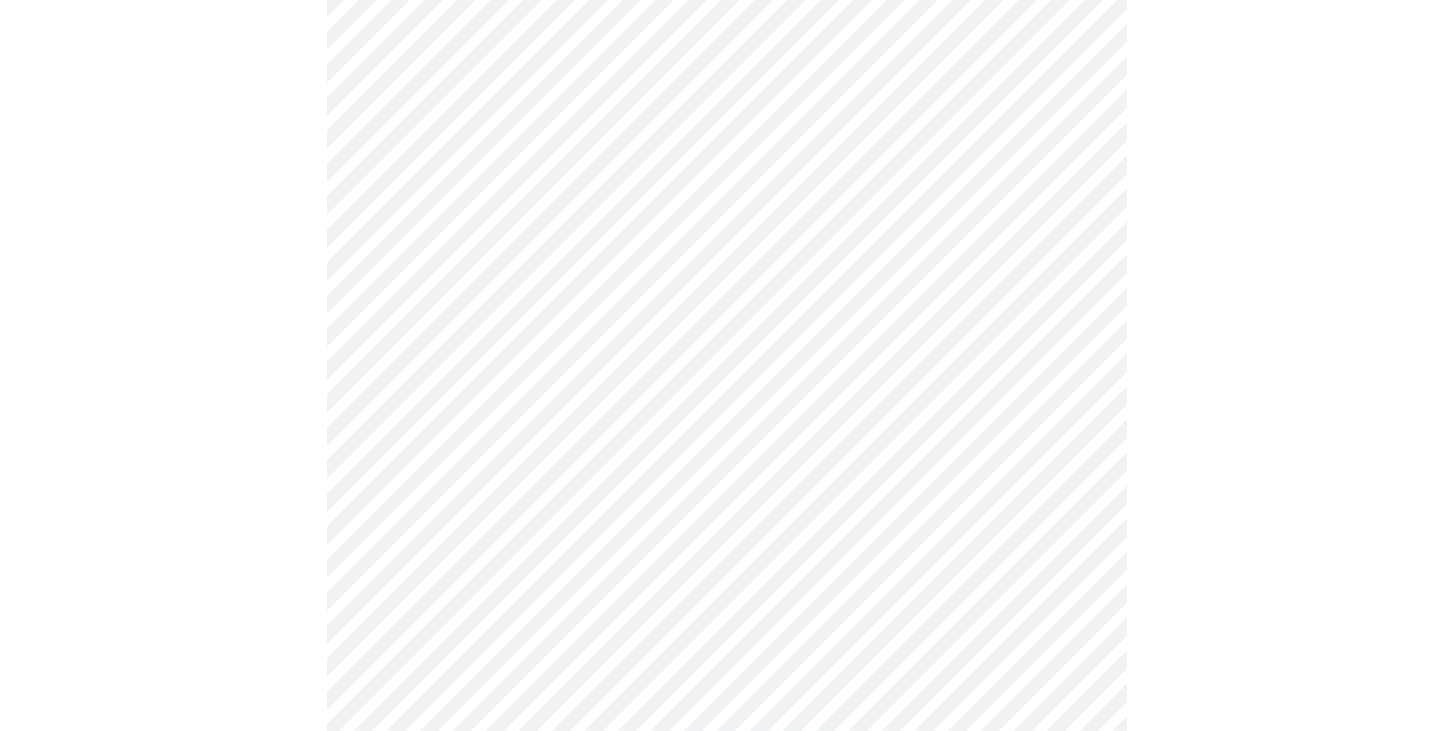 click on "MyMenopauseRx Appointments Messaging Labs Uploads Medications Community Refer a Friend Hi Sonia   Pre-assessment for your Message Visit: Medication 30-day Refill 4  /  12 Settings Billing Invoices Log out" at bounding box center (727, 165) 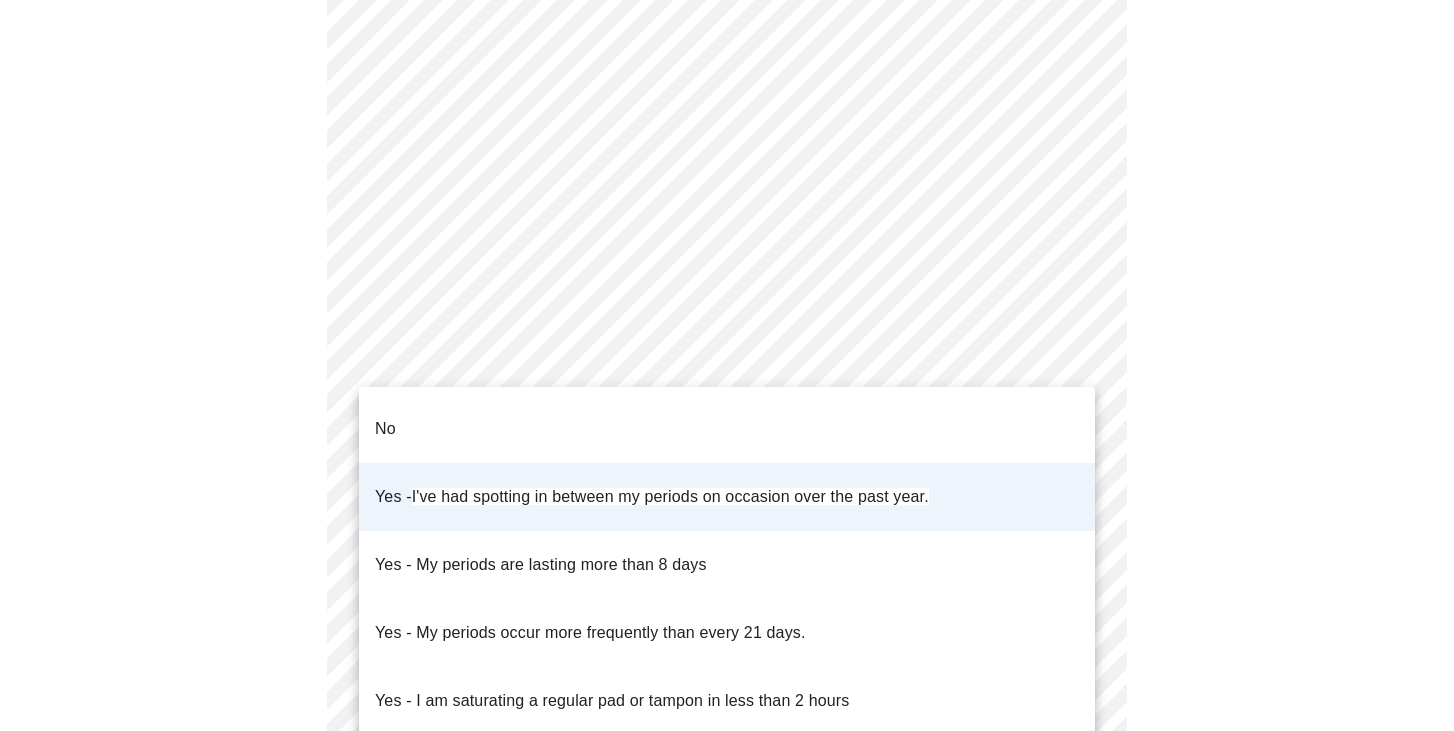 click on "Yes - I had bleeding or spotting (even a tinge) after going 12 months without a period" at bounding box center (681, 769) 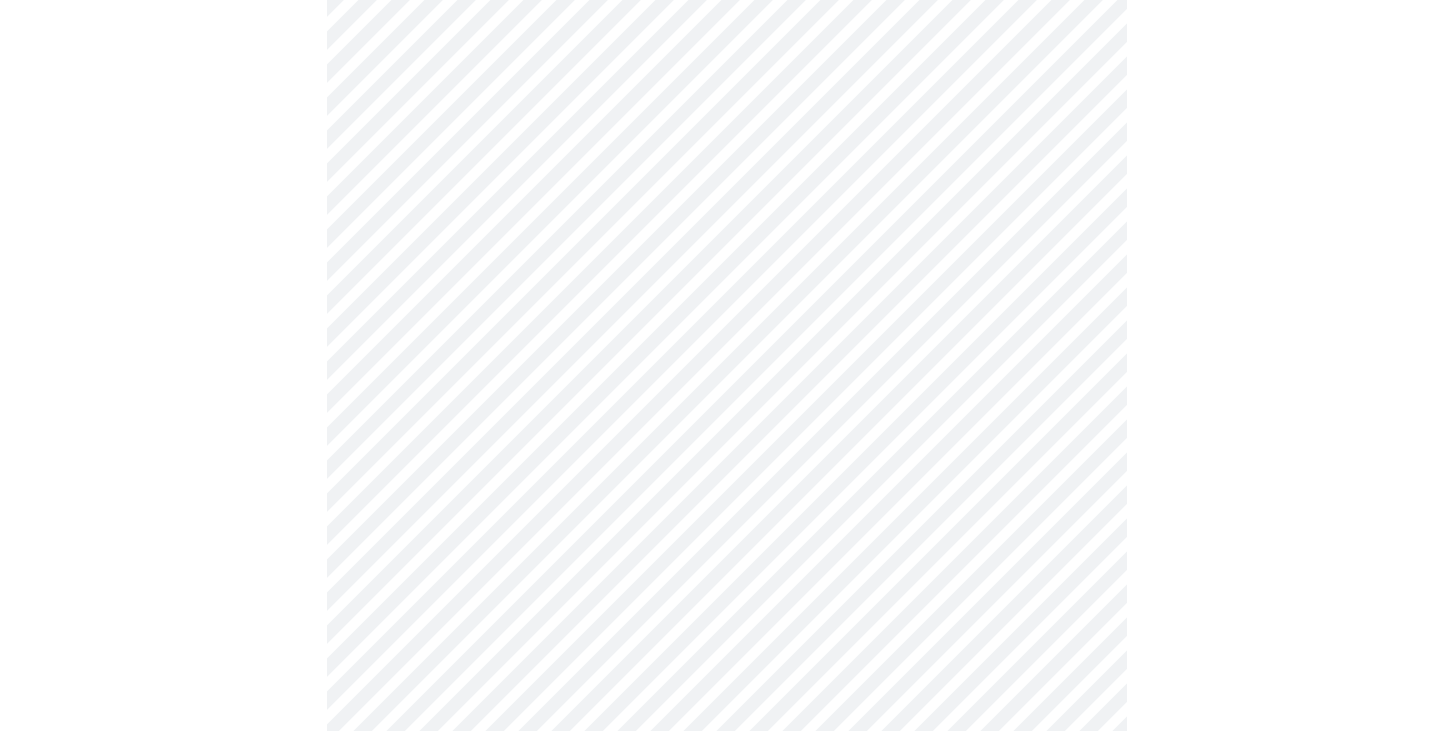 click on "MyMenopauseRx Appointments Messaging Labs Uploads Medications Community Refer a Friend Hi Sonia   Pre-assessment for your Message Visit: Medication 30-day Refill 4  /  12 Settings Billing Invoices Log out" at bounding box center [727, 165] 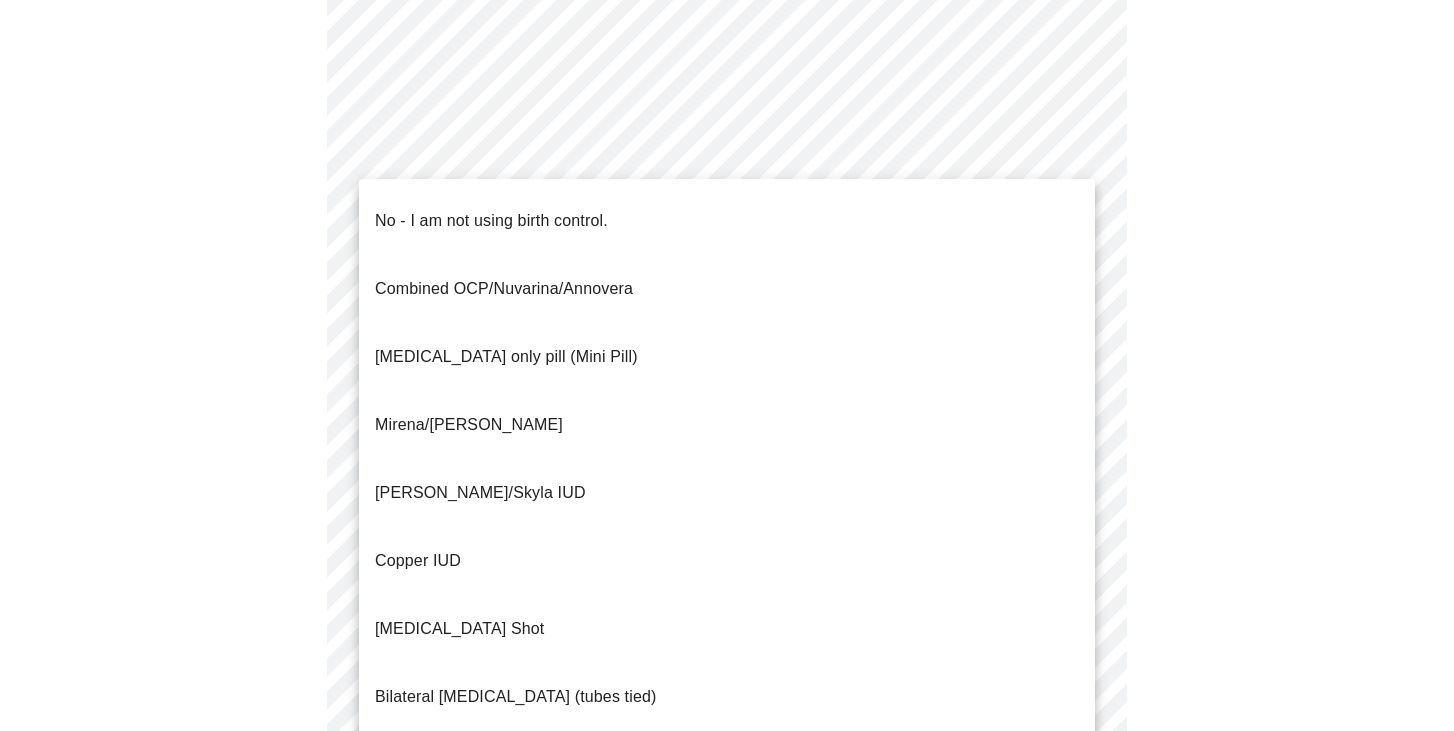 click on "No - I am not using birth control." at bounding box center (491, 221) 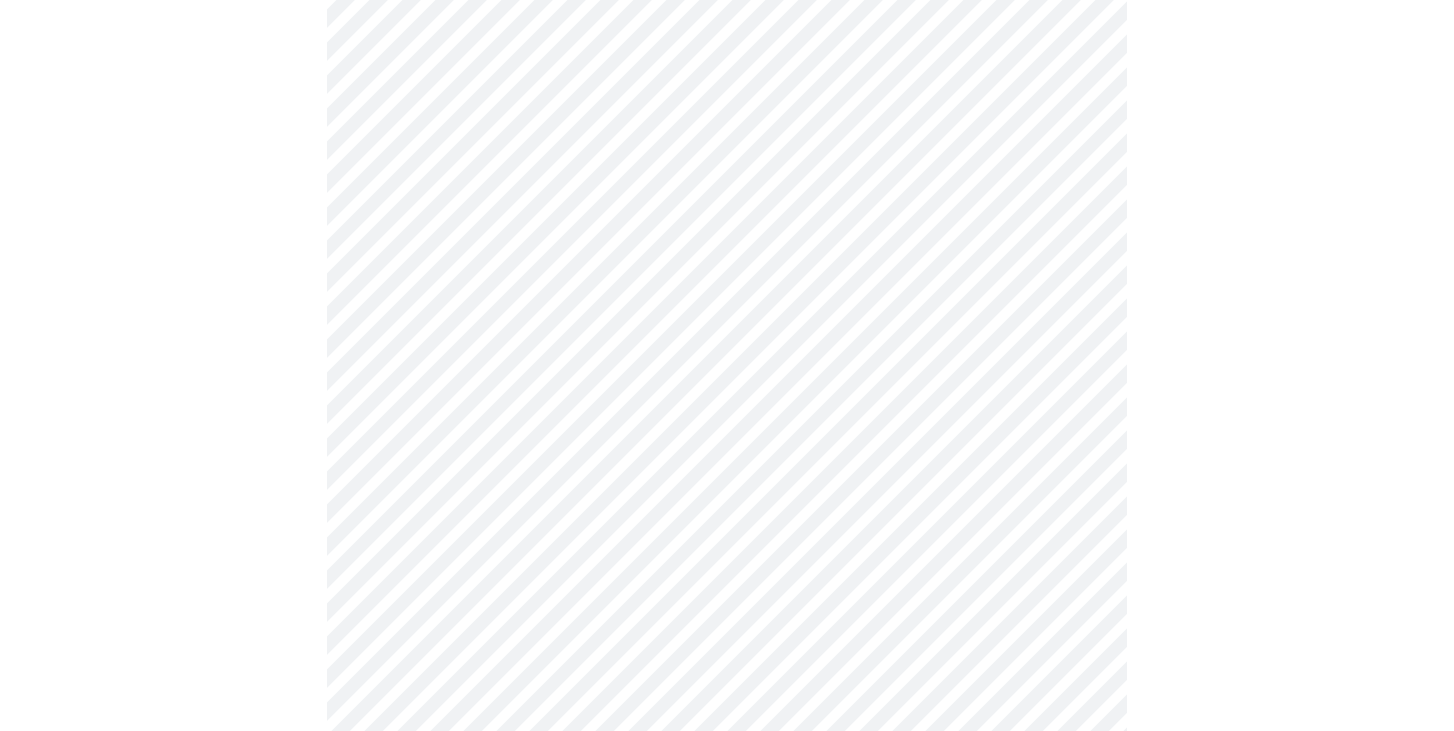 scroll, scrollTop: 989, scrollLeft: 0, axis: vertical 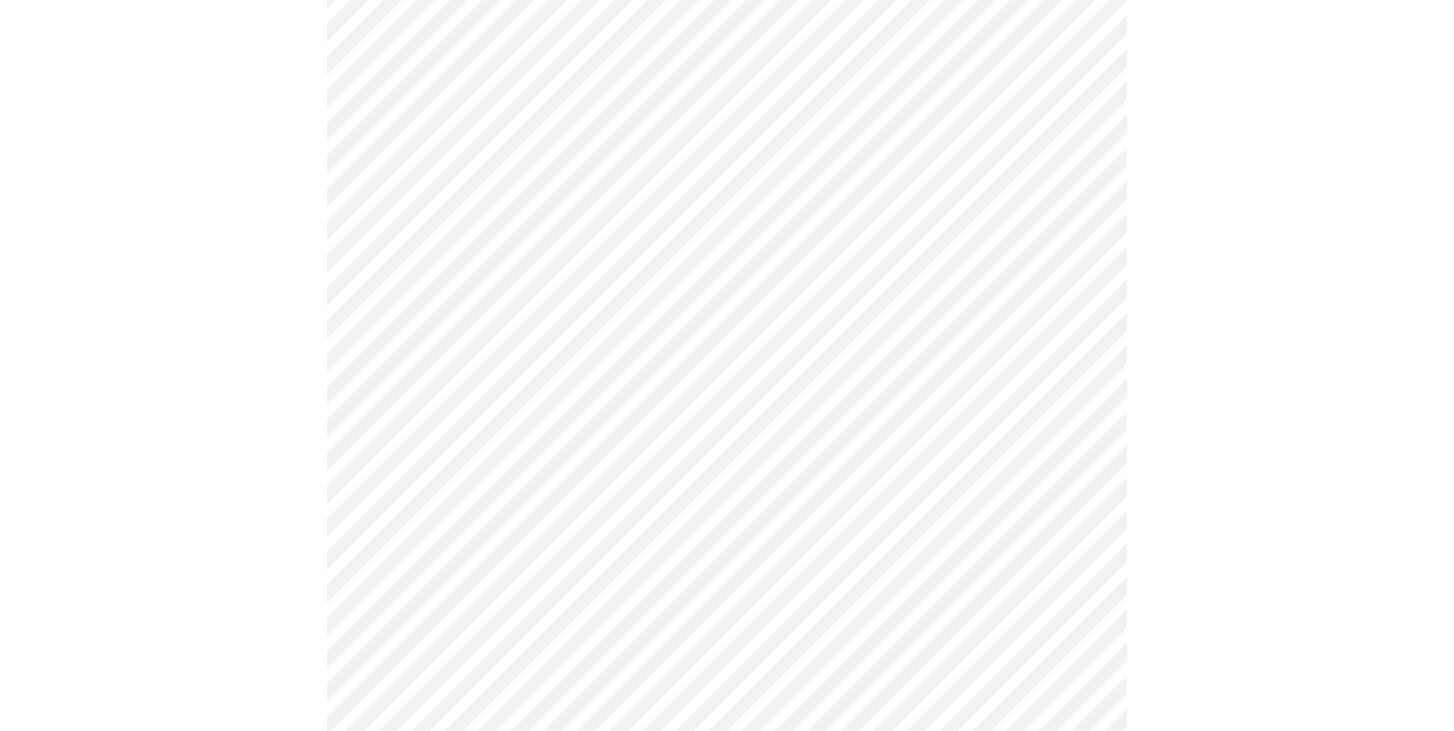 click on "MyMenopauseRx Appointments Messaging Labs Uploads Medications Community Refer a Friend Hi Sonia   Pre-assessment for your Message Visit: Medication 30-day Refill 4  /  12 Settings Billing Invoices Log out" at bounding box center (727, -47) 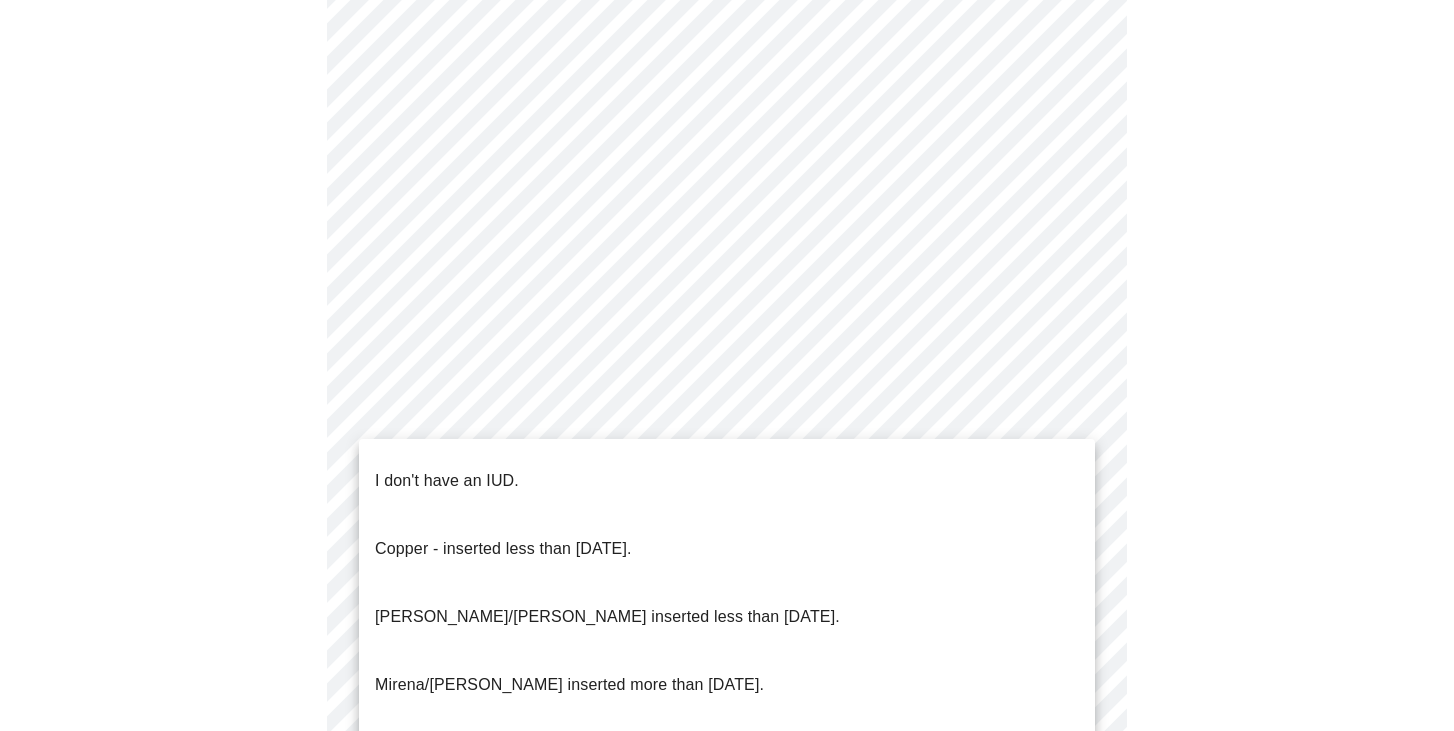 click on "I don't have an IUD." at bounding box center (727, 481) 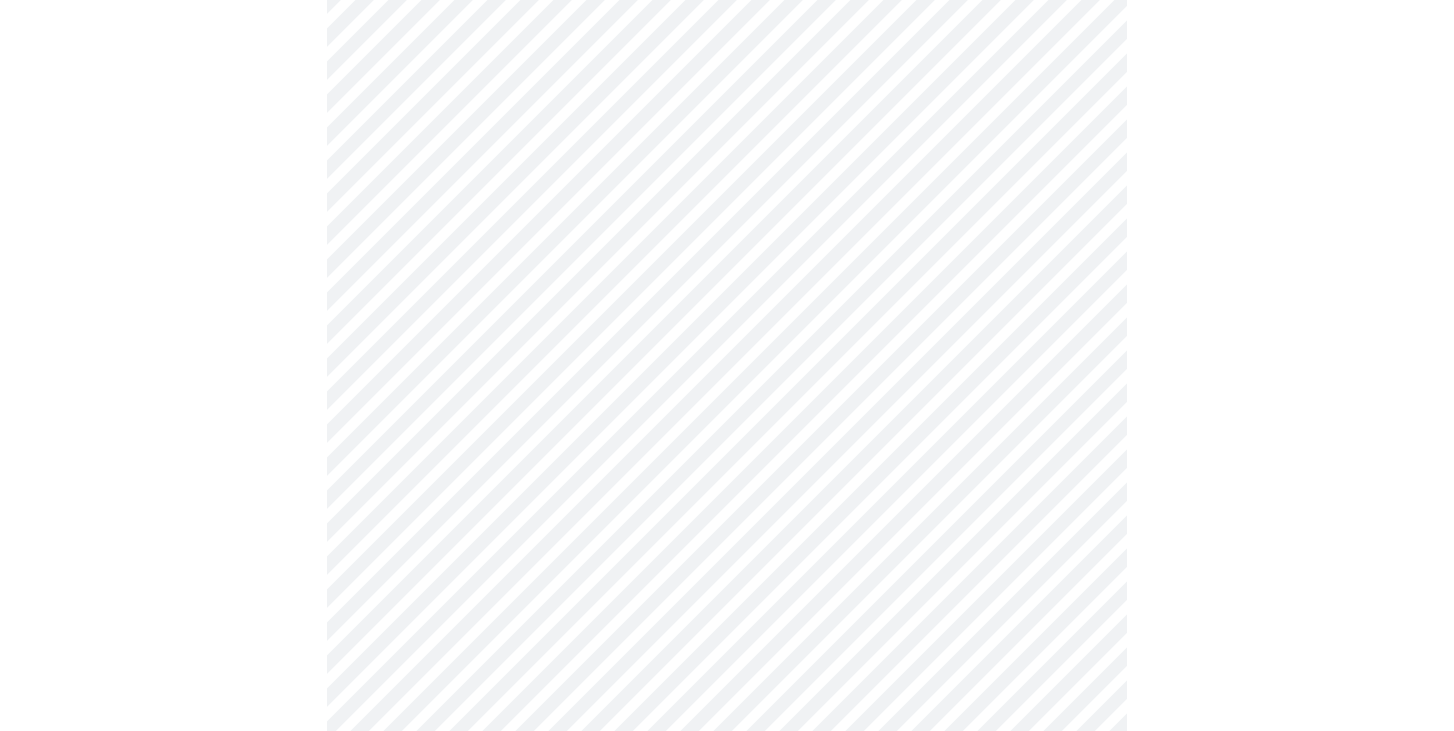 scroll, scrollTop: 1067, scrollLeft: 0, axis: vertical 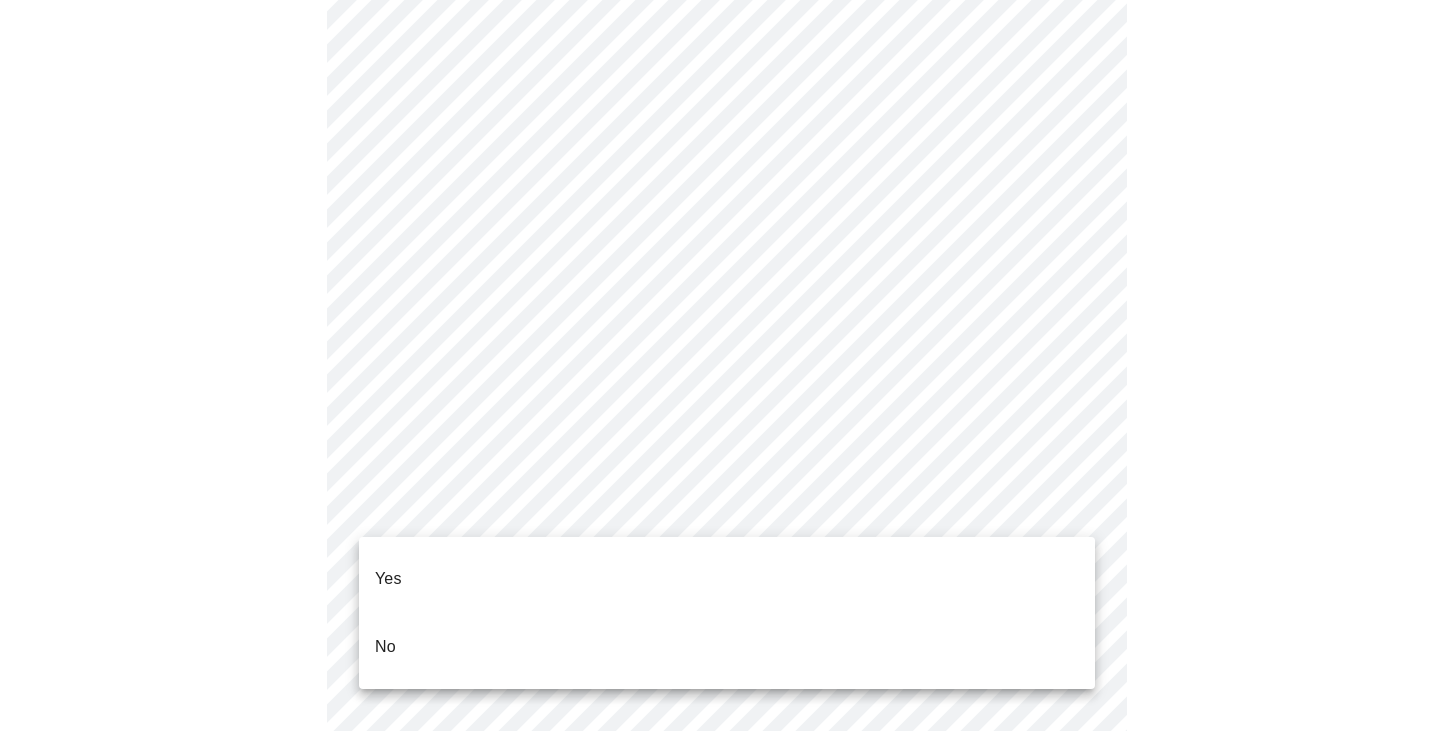click on "MyMenopauseRx Appointments Messaging Labs Uploads Medications Community Refer a Friend Hi Sonia   Pre-assessment for your Message Visit: Medication 30-day Refill 4  /  12 Settings Billing Invoices Log out Yes
No" at bounding box center (727, -131) 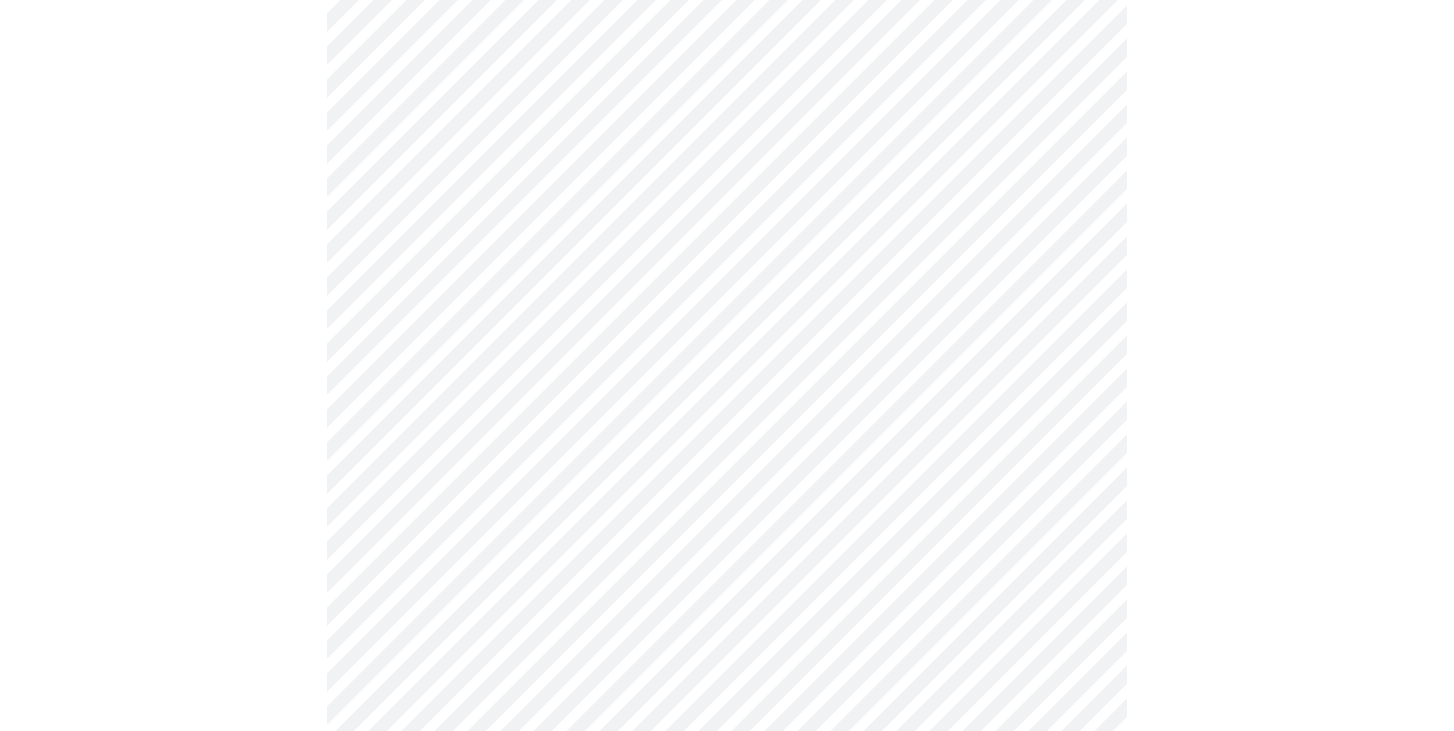 scroll, scrollTop: 5110, scrollLeft: 0, axis: vertical 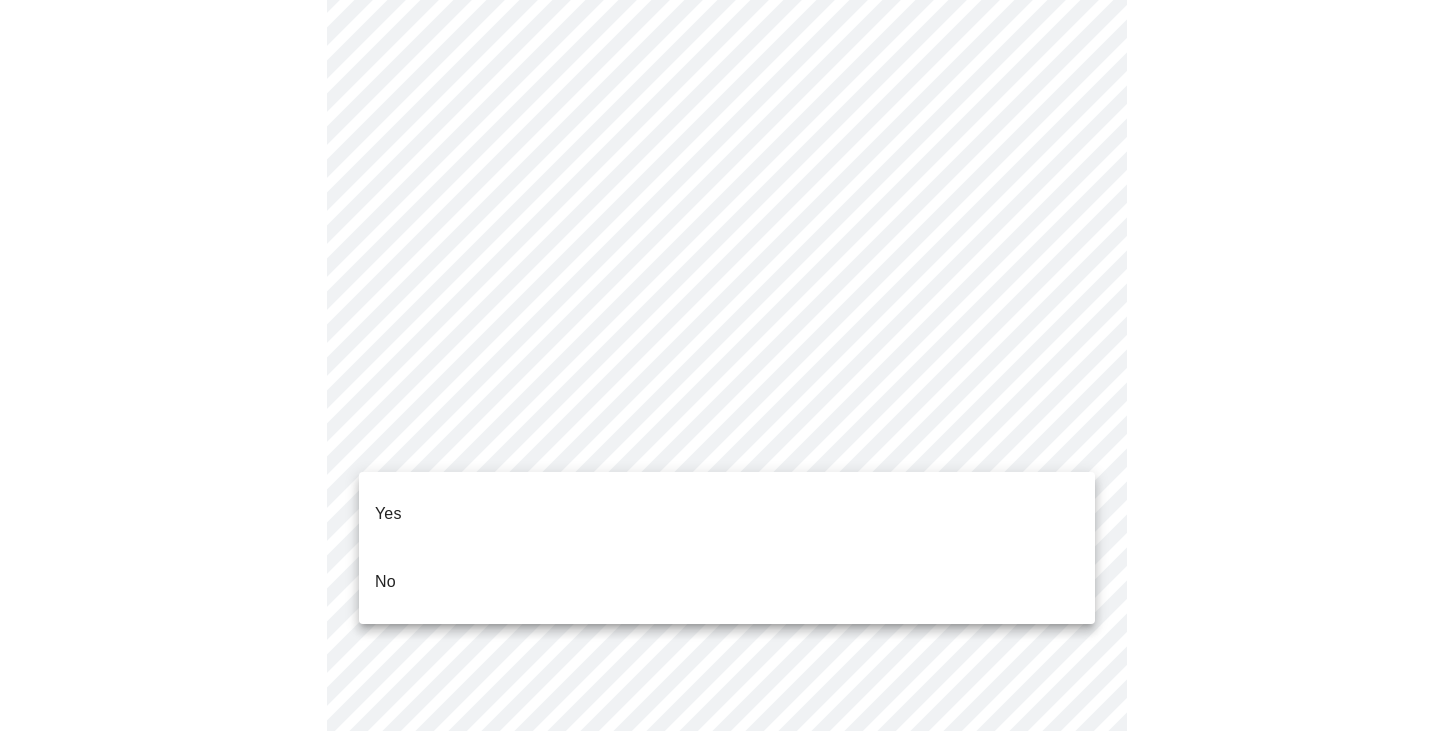 click on "MyMenopauseRx Appointments Messaging Labs Uploads Medications Community Refer a Friend Hi Sonia   Pre-assessment for your Message Visit: Medication 30-day Refill 7  /  12 Settings Billing Invoices Log out Yes
No" at bounding box center [727, -1917] 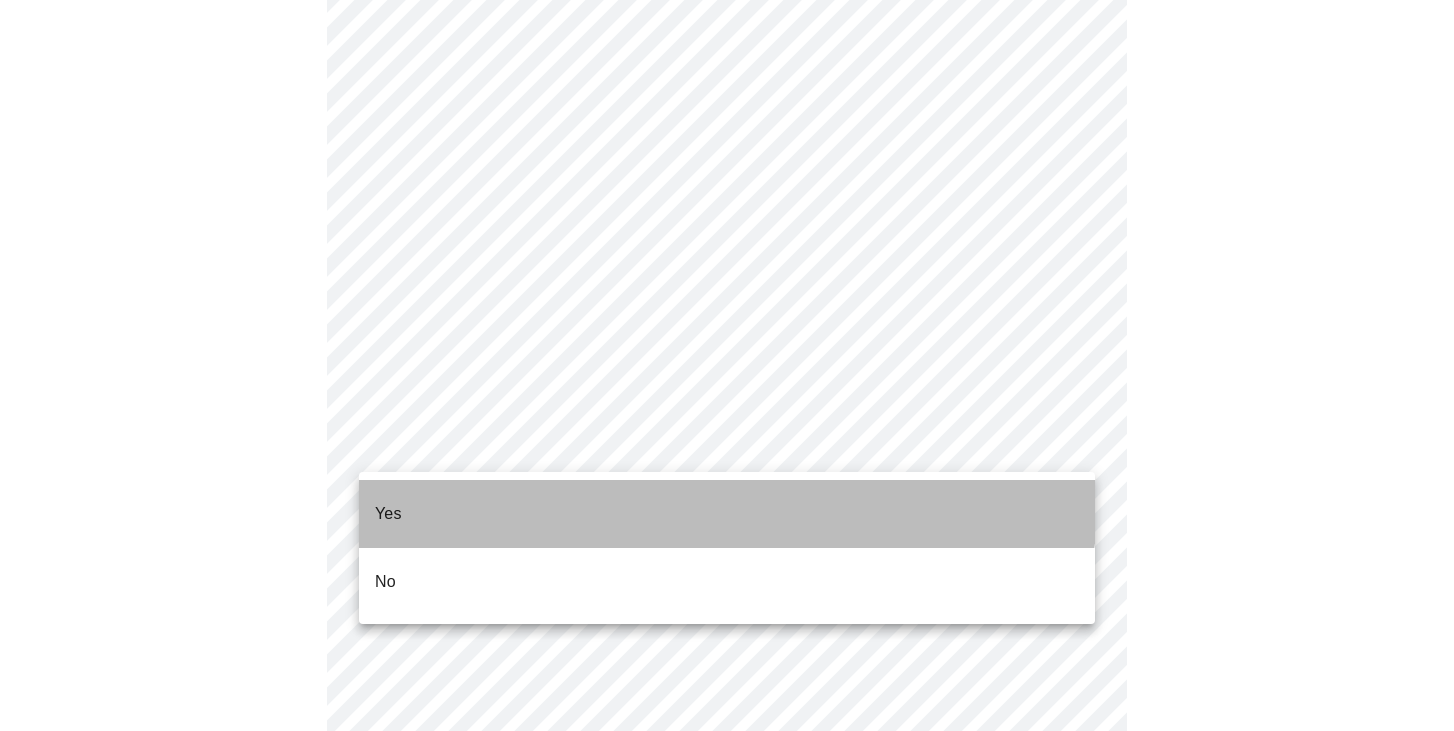 click on "Yes" at bounding box center (727, 514) 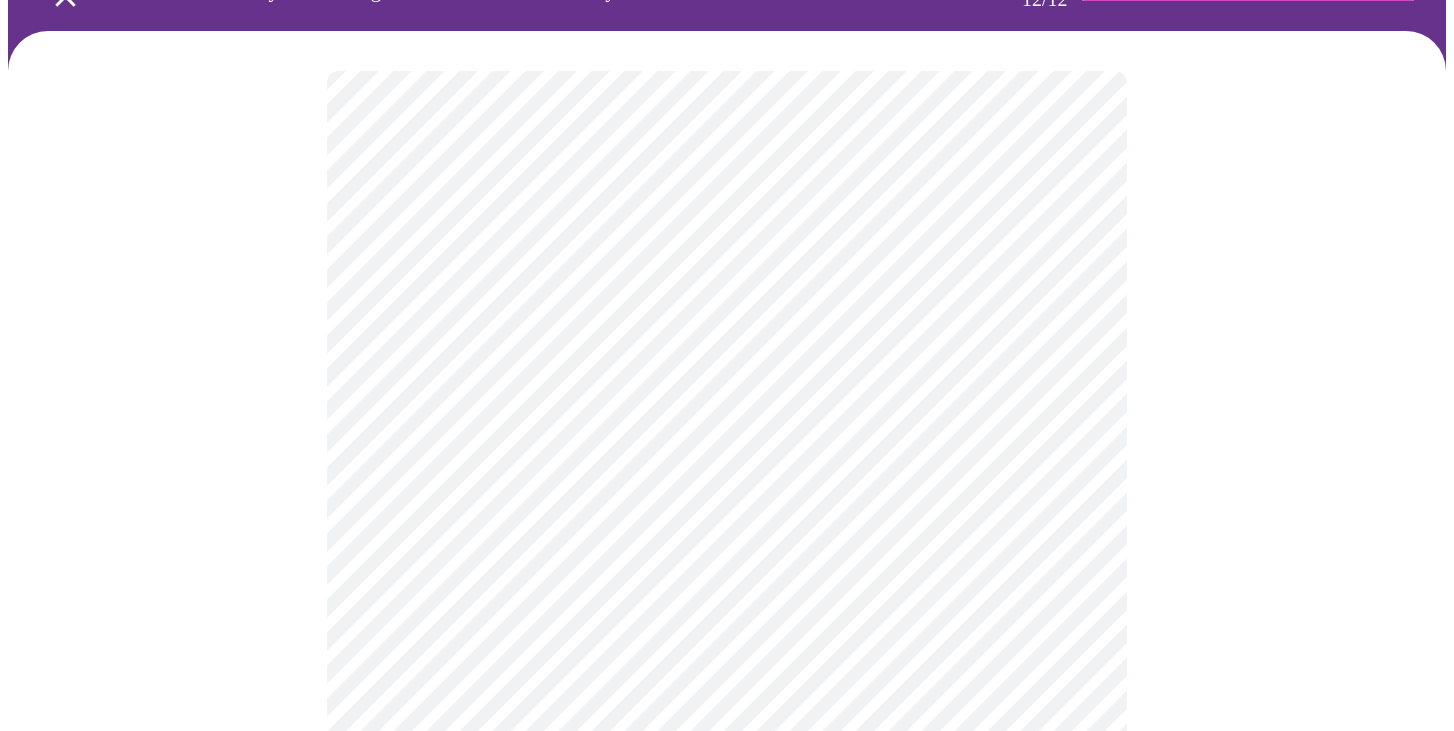 scroll, scrollTop: 117, scrollLeft: 0, axis: vertical 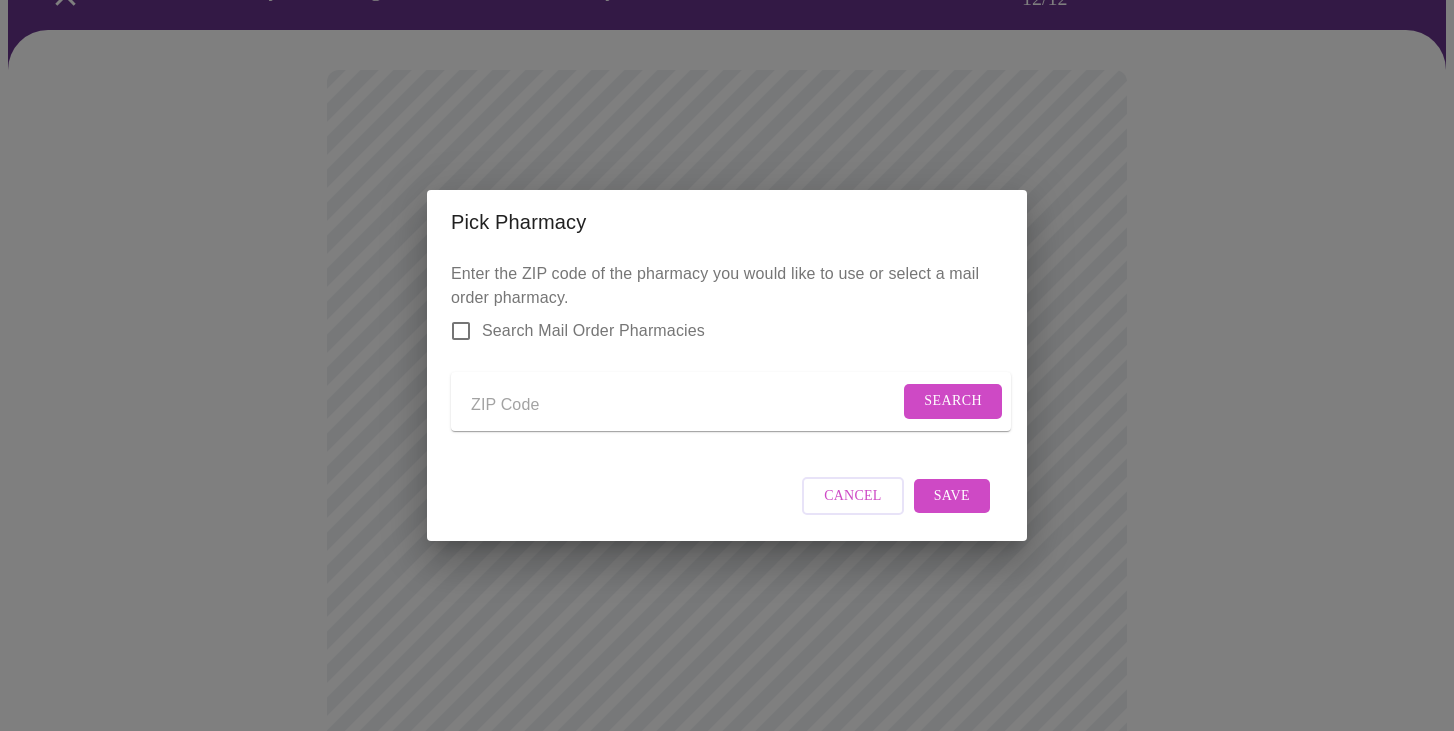 click at bounding box center (685, 405) 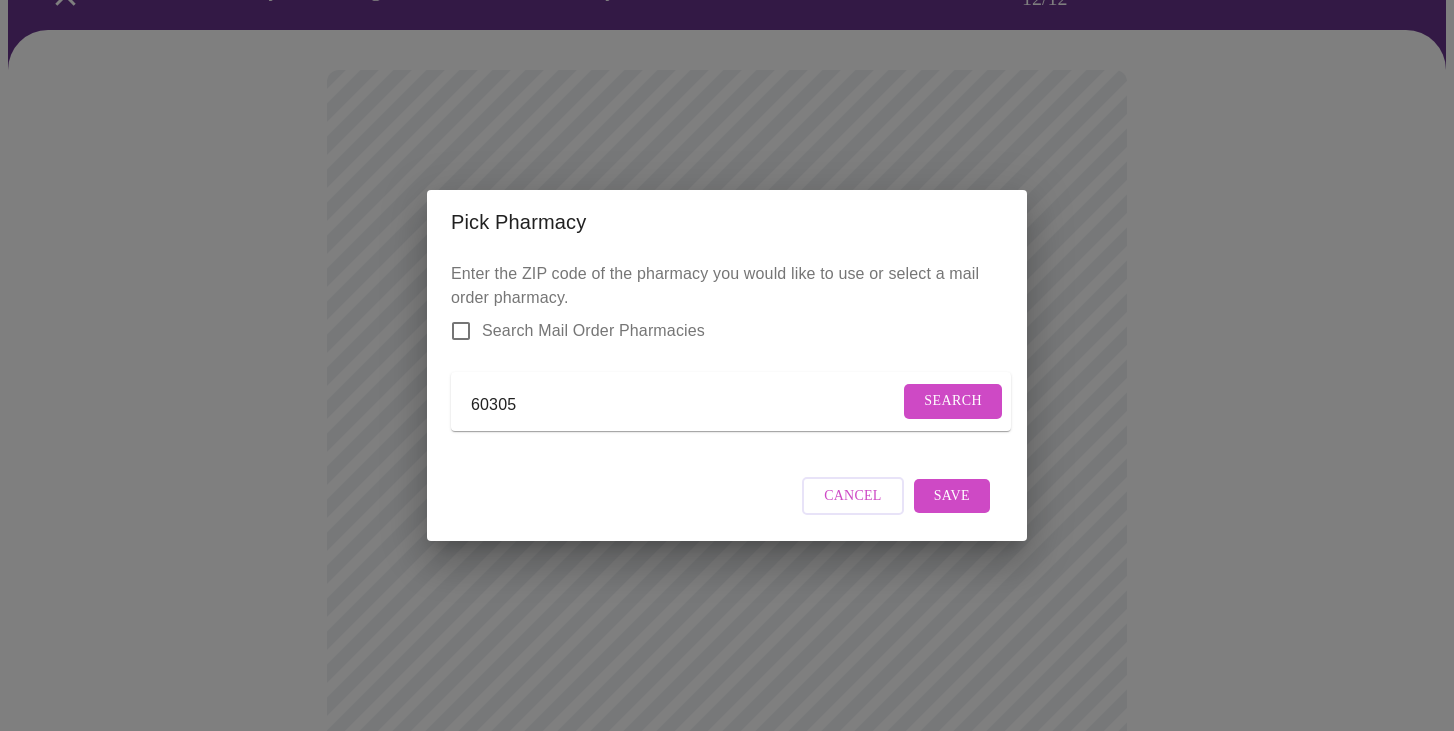 type on "60305" 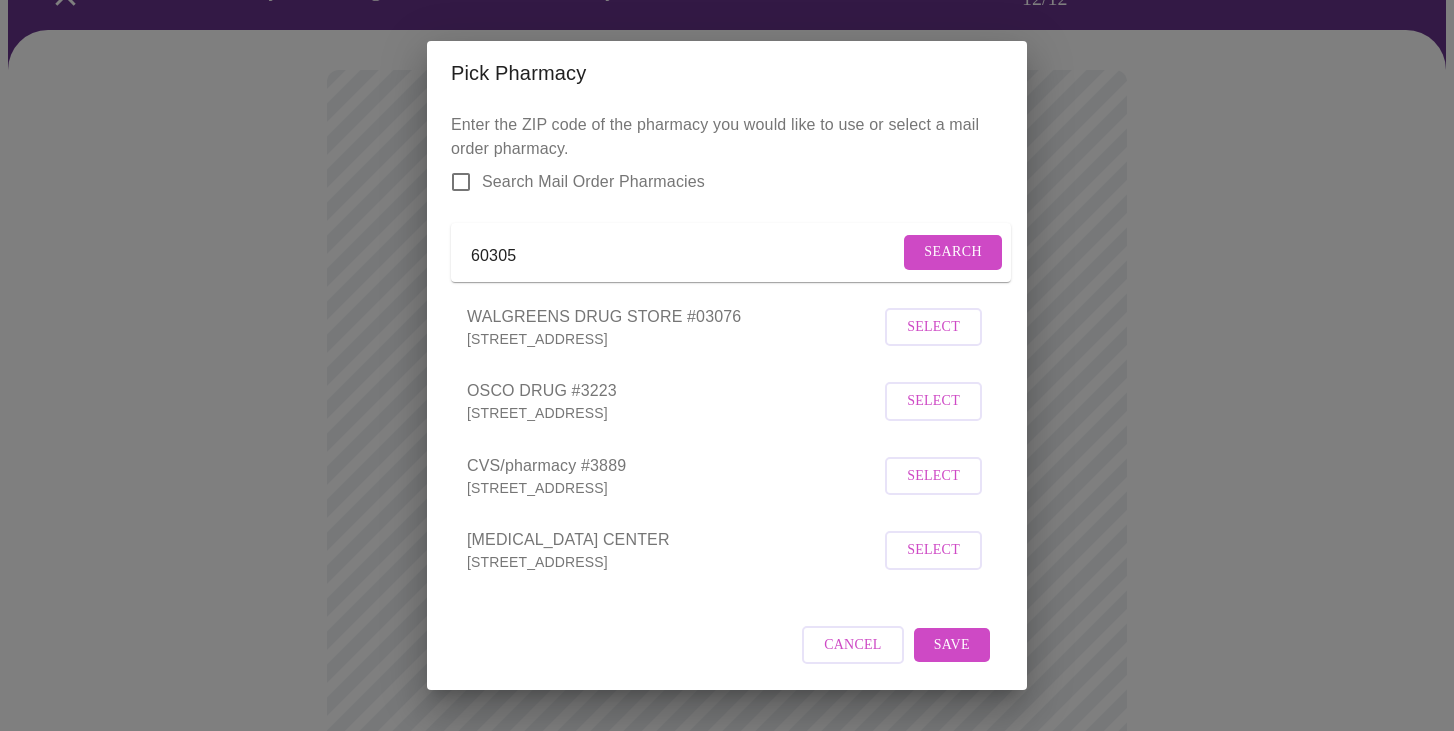 click on "Select" at bounding box center (933, 476) 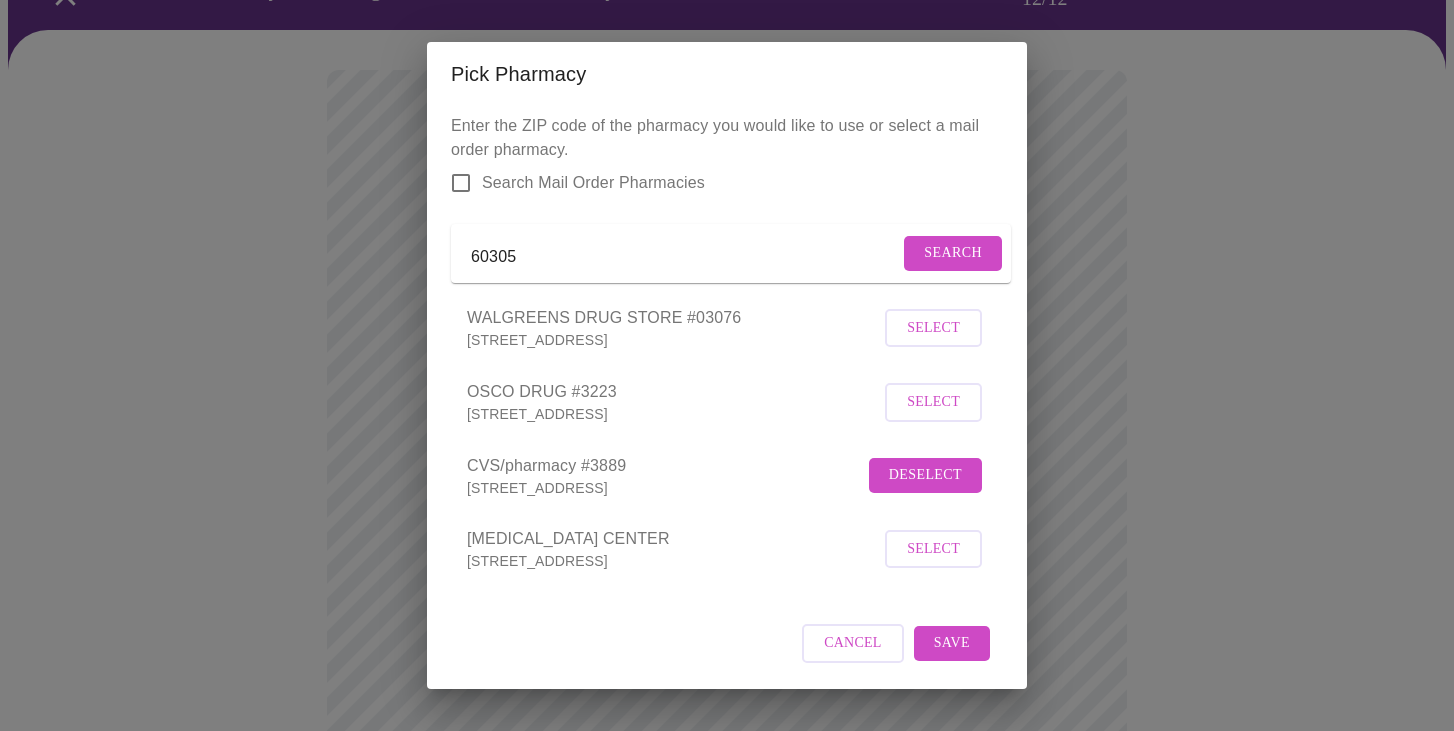 click on "Save" at bounding box center [952, 643] 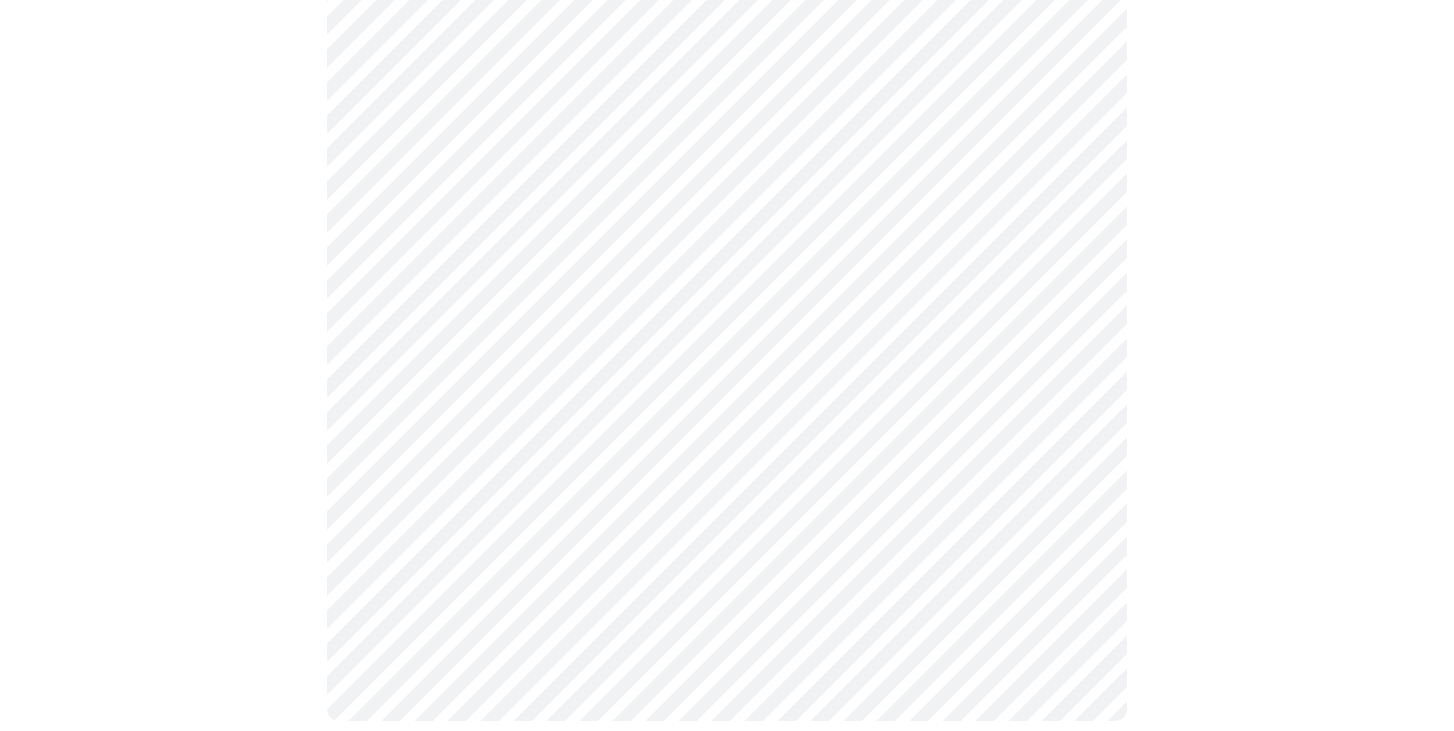 scroll, scrollTop: 1183, scrollLeft: 0, axis: vertical 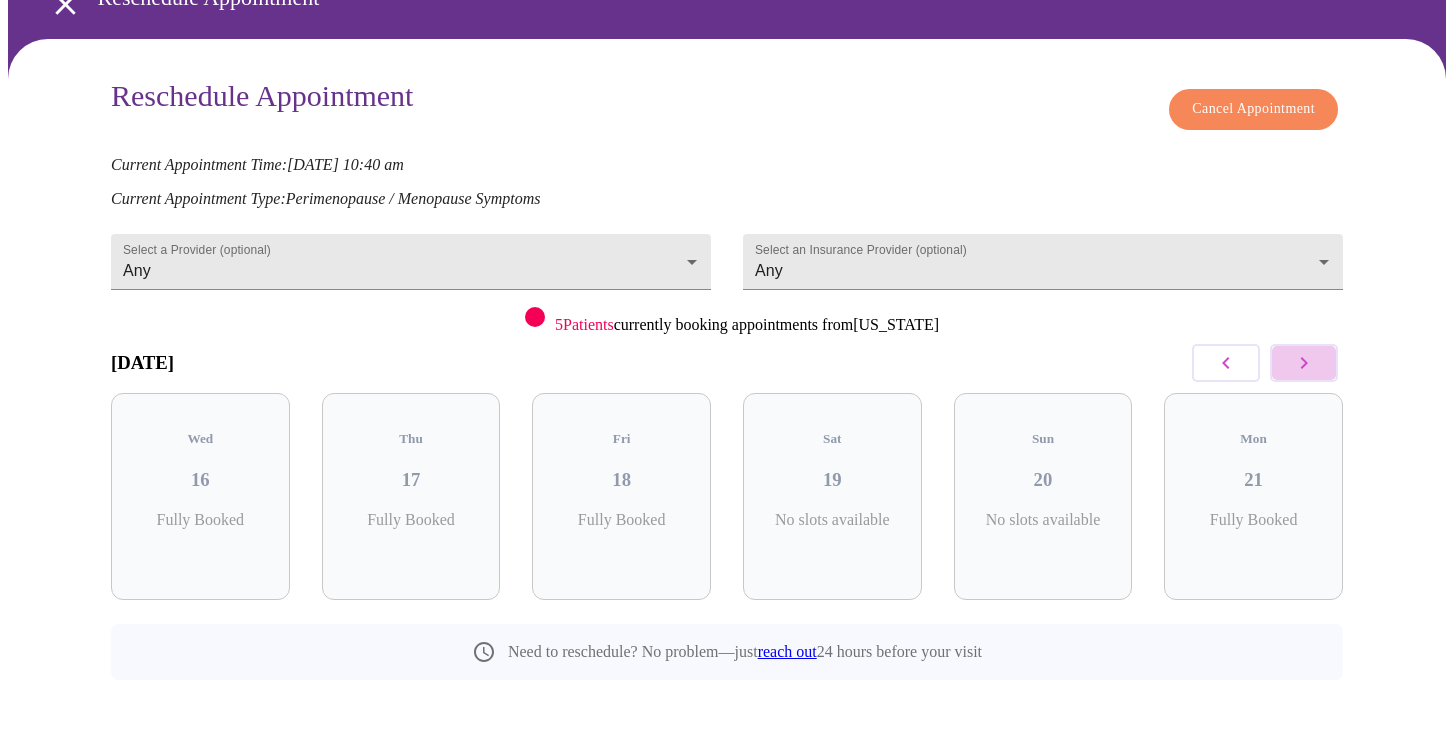 click 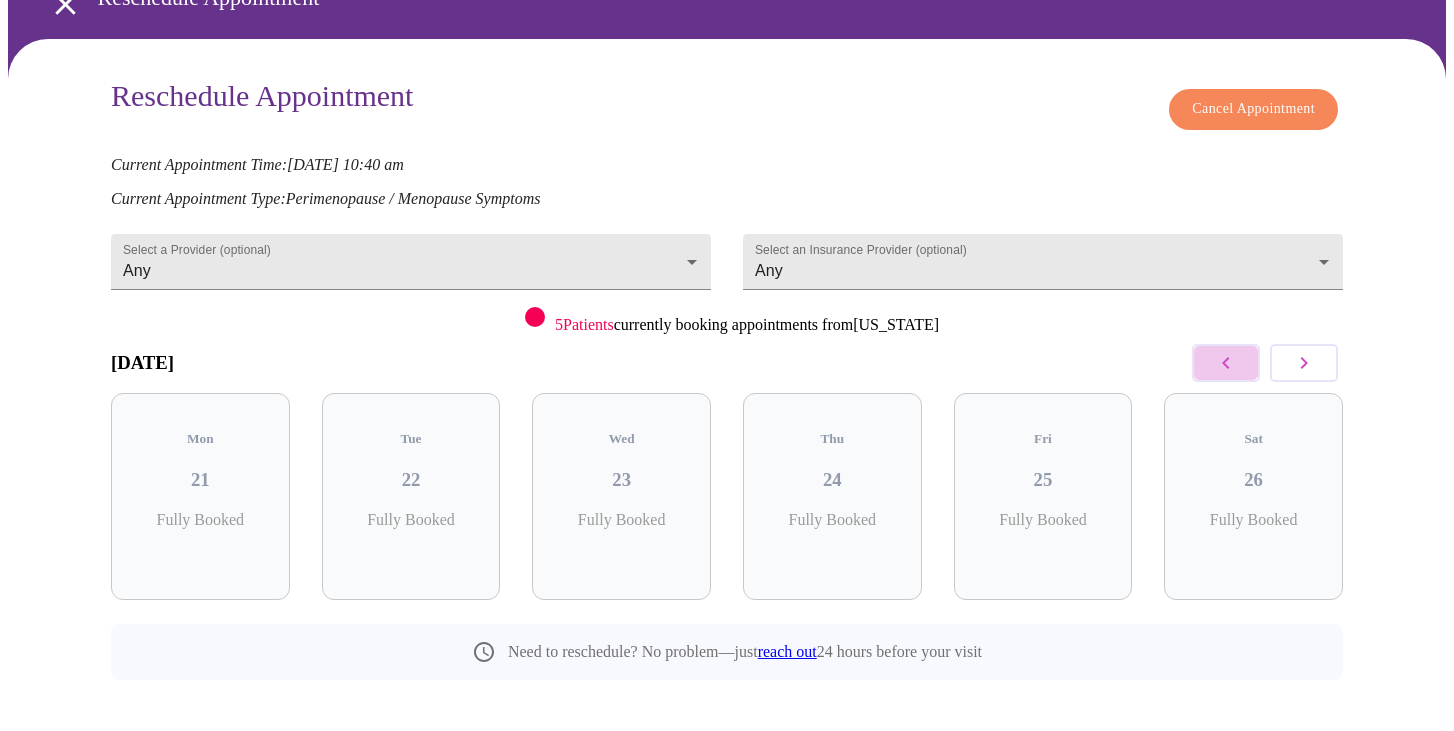 click 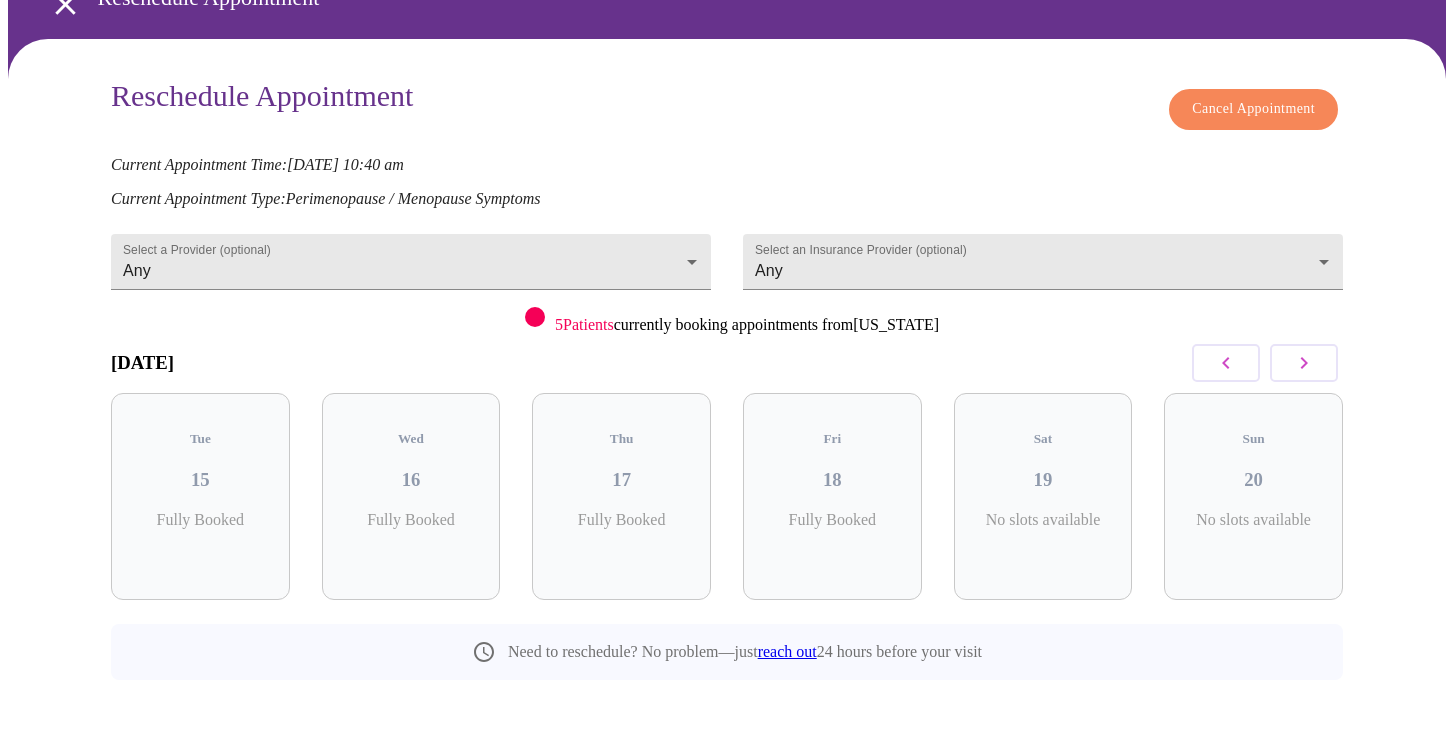 click 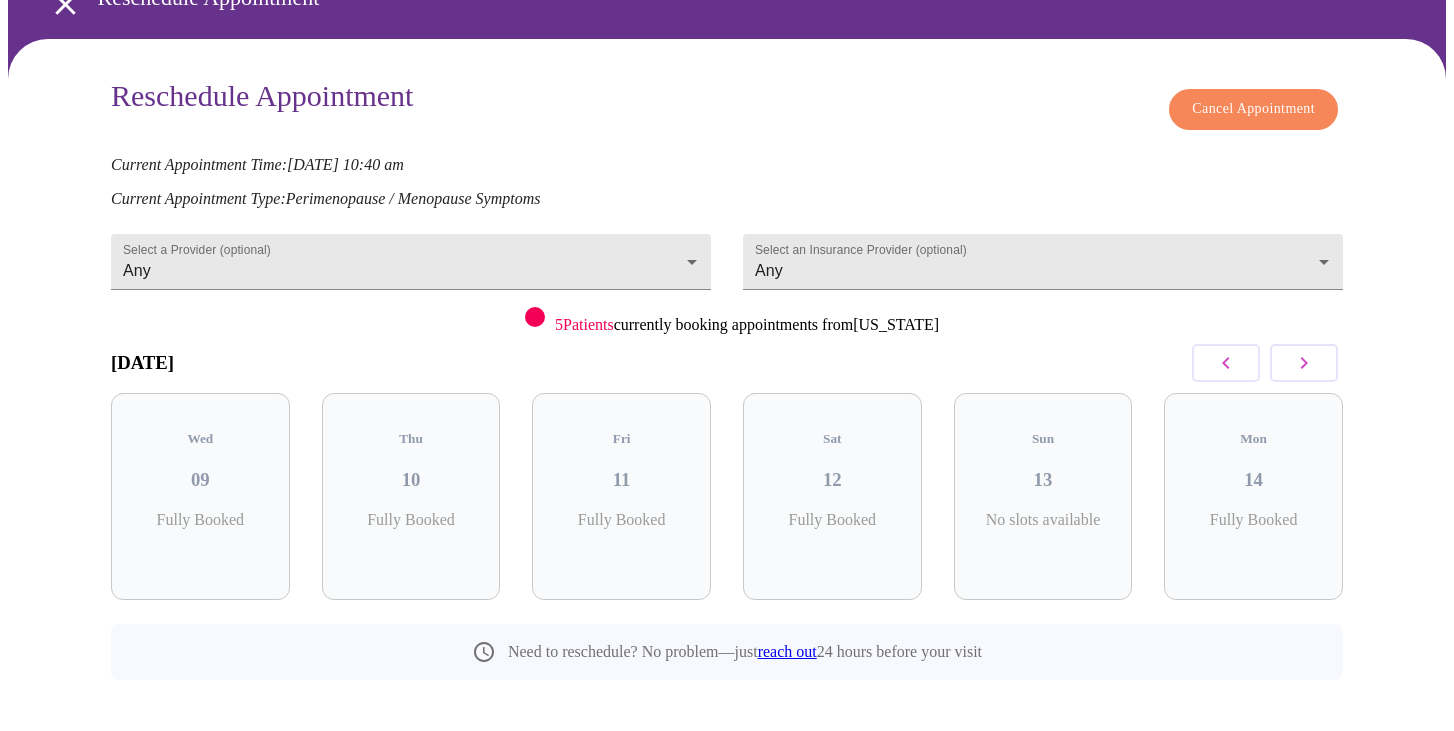 scroll, scrollTop: 0, scrollLeft: 0, axis: both 